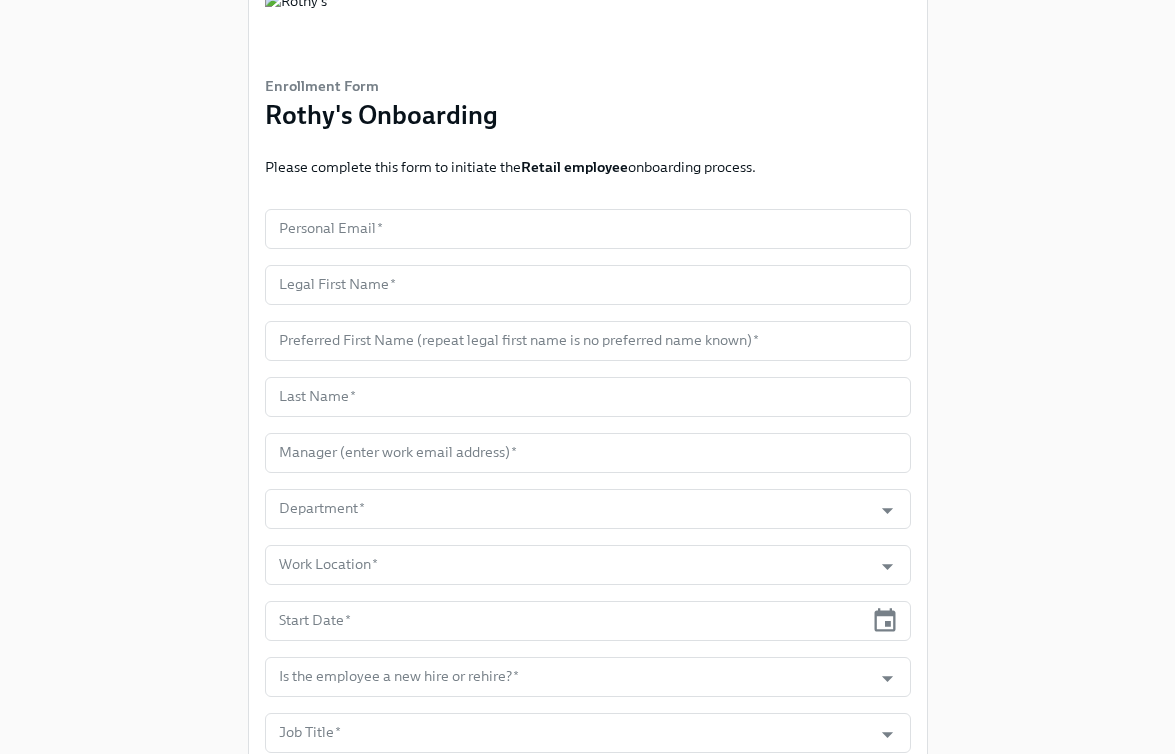 scroll, scrollTop: 91, scrollLeft: 0, axis: vertical 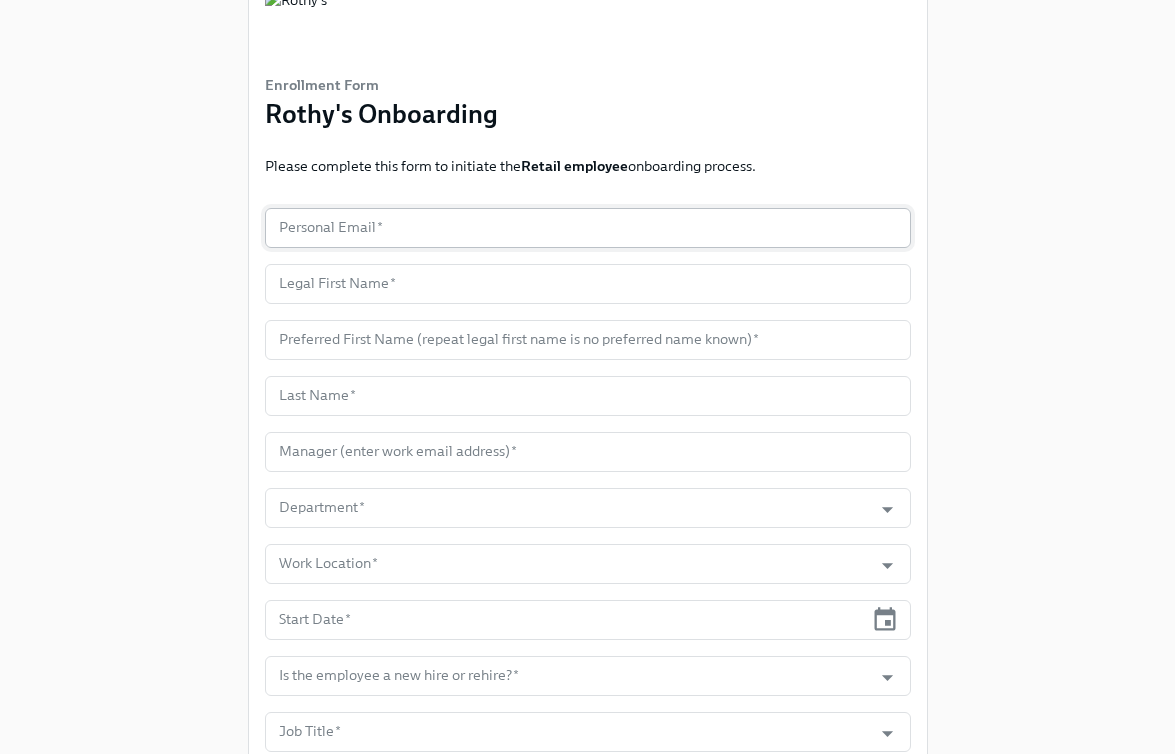 click at bounding box center (588, 228) 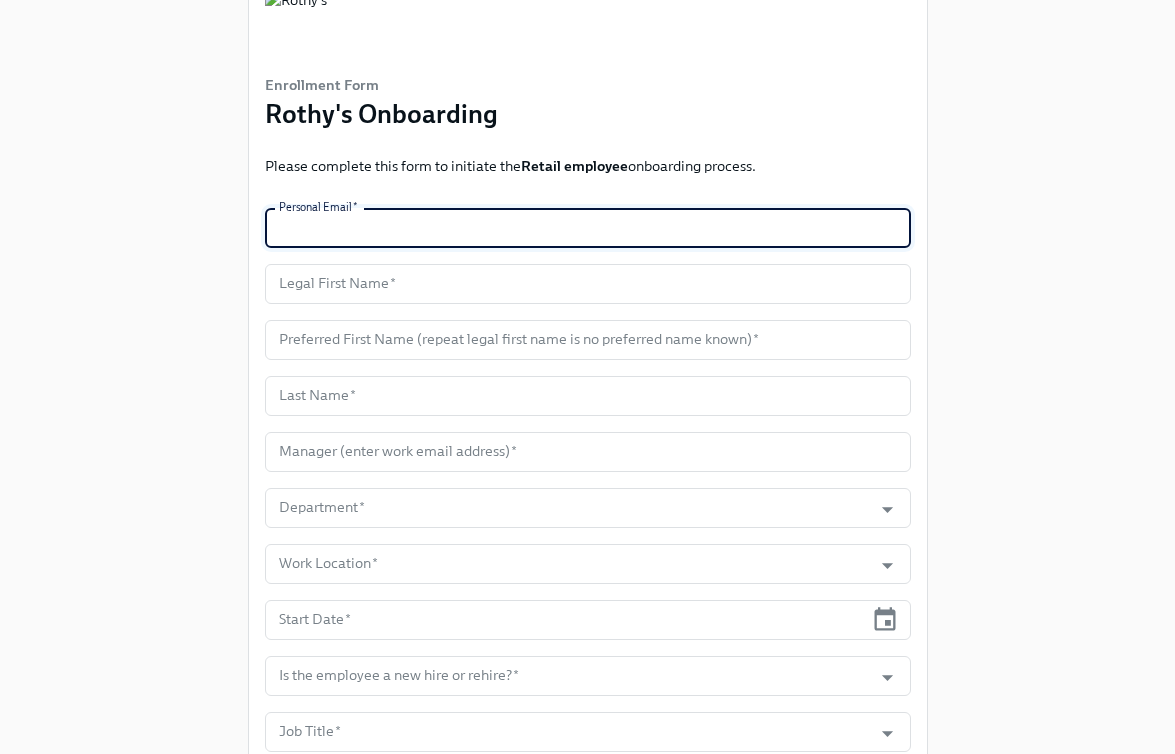 paste on "[EMAIL]" 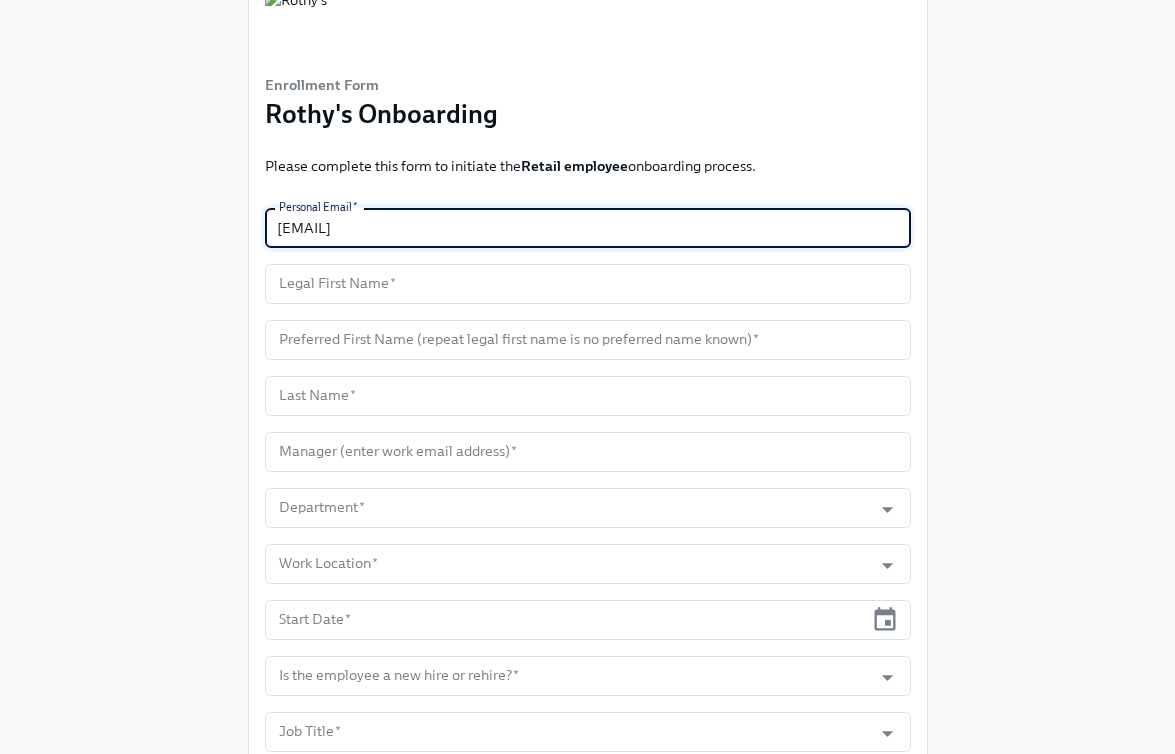 type on "[EMAIL]" 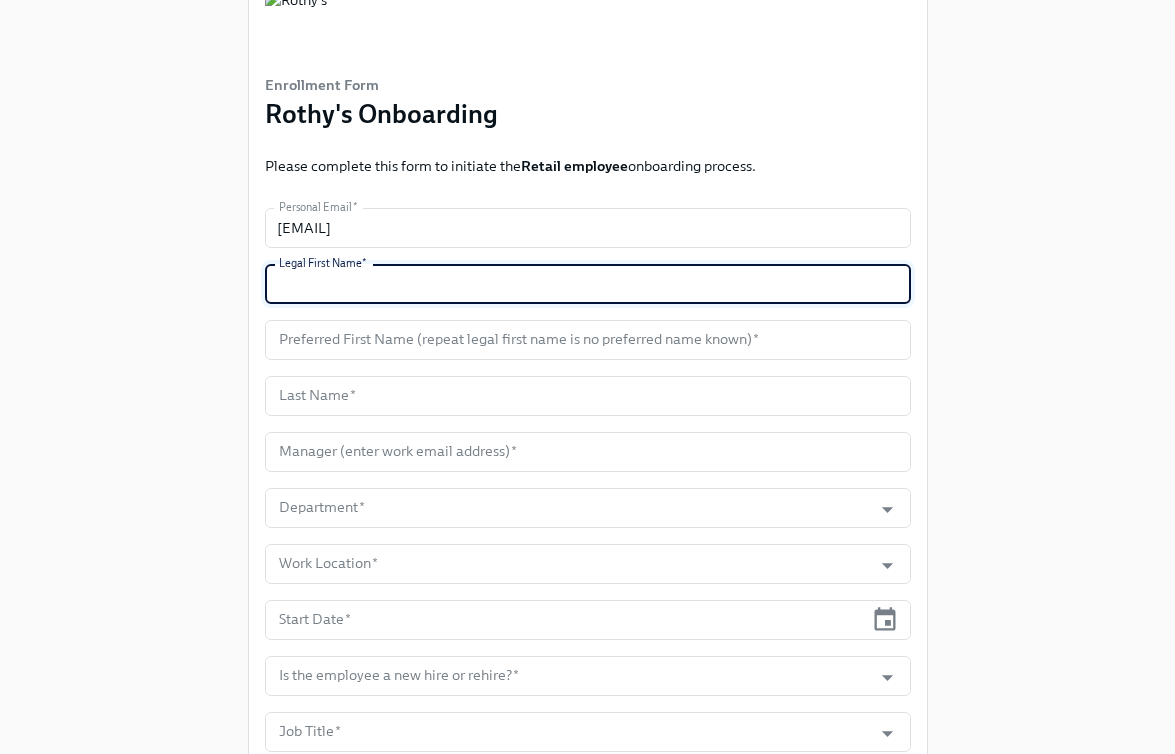 click at bounding box center [588, 284] 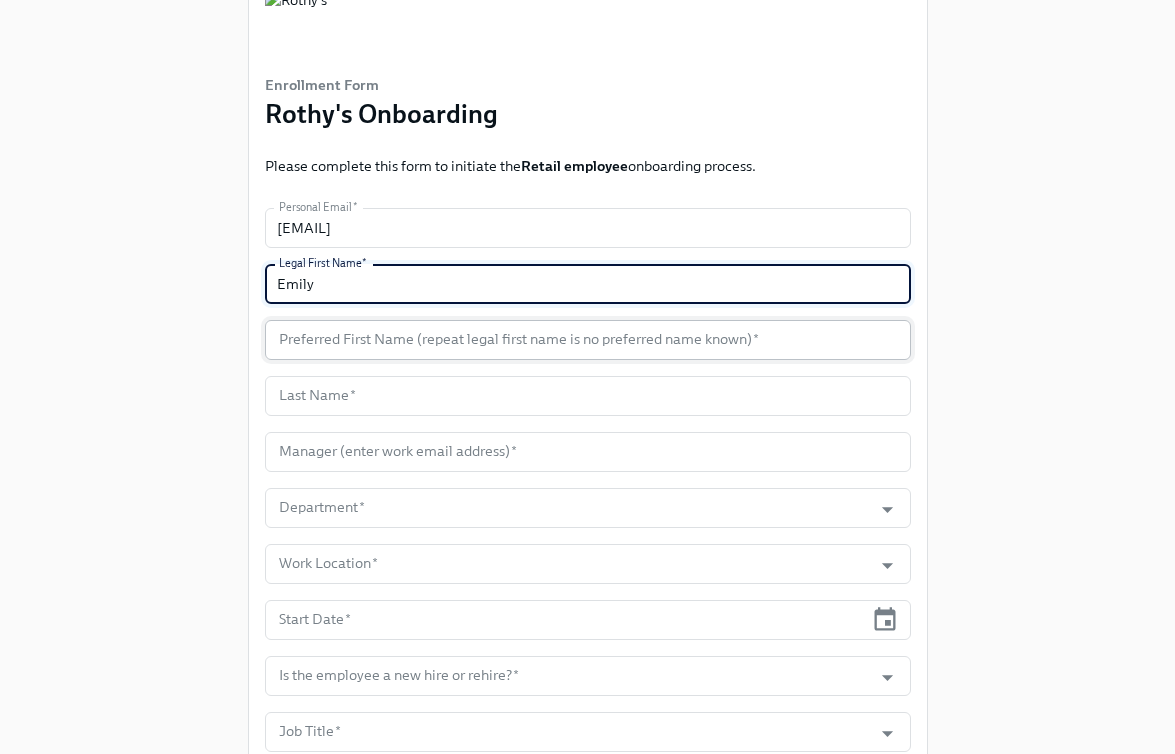 type on "Emily" 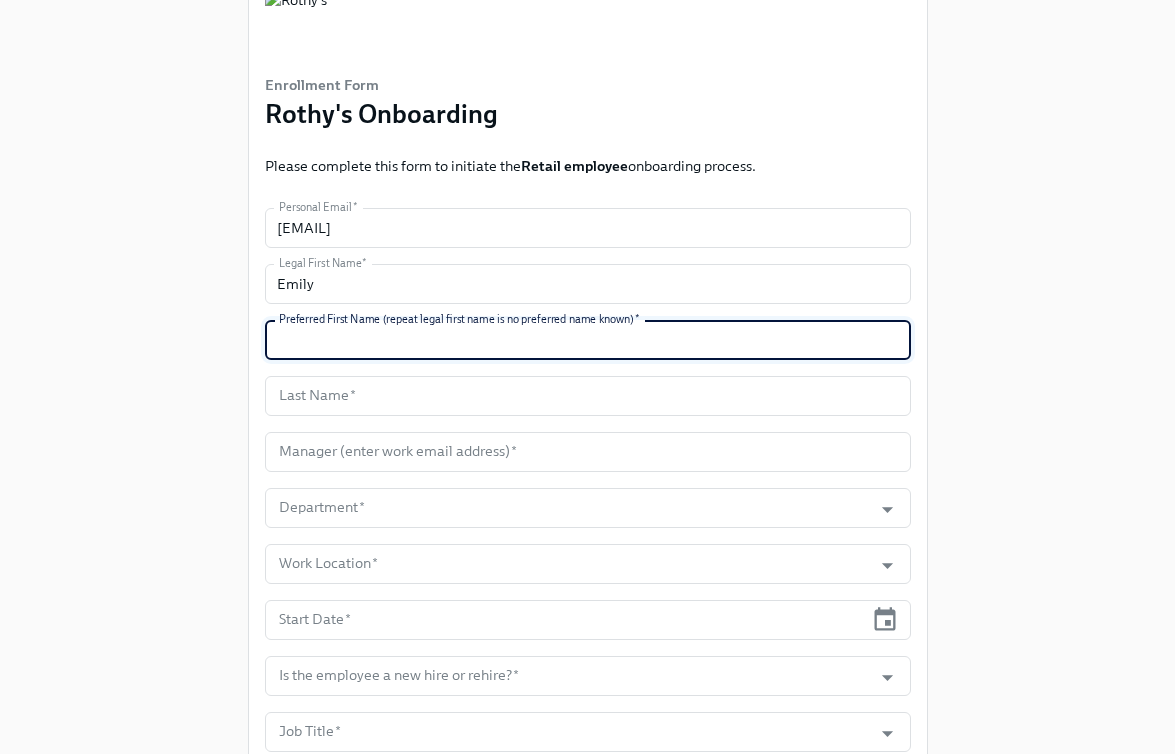 paste on "Emily" 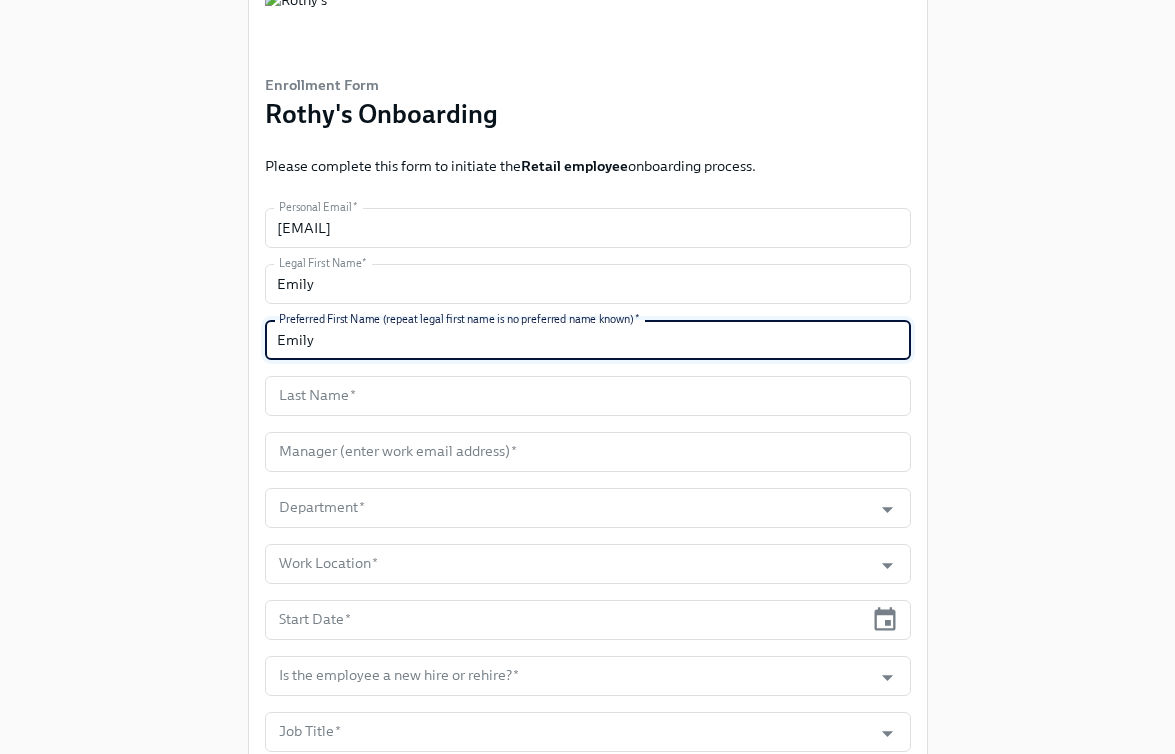 type on "Emily" 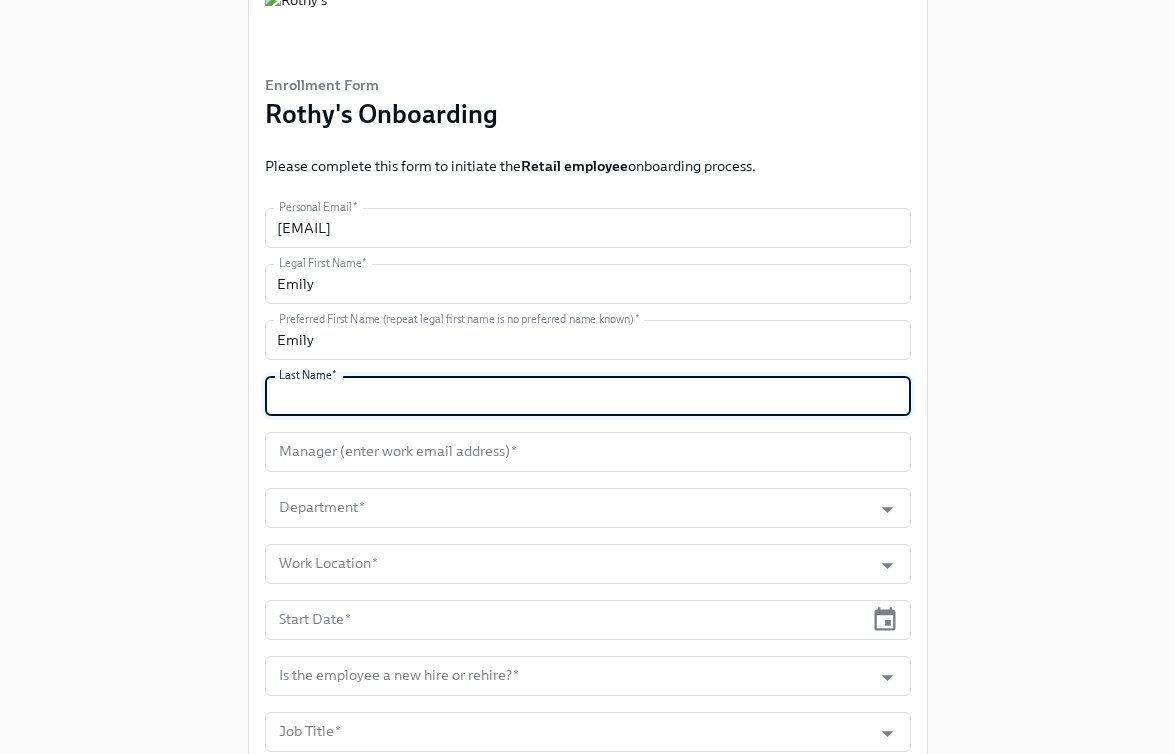 click at bounding box center [588, 396] 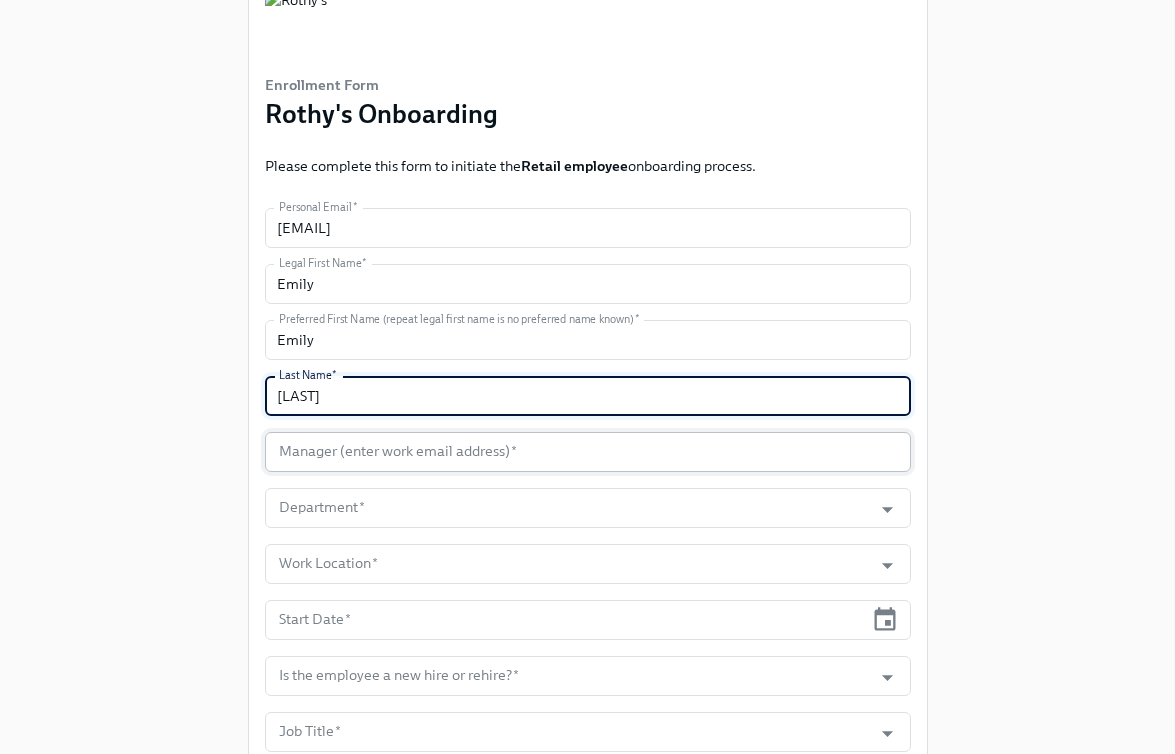 type on "[LAST]" 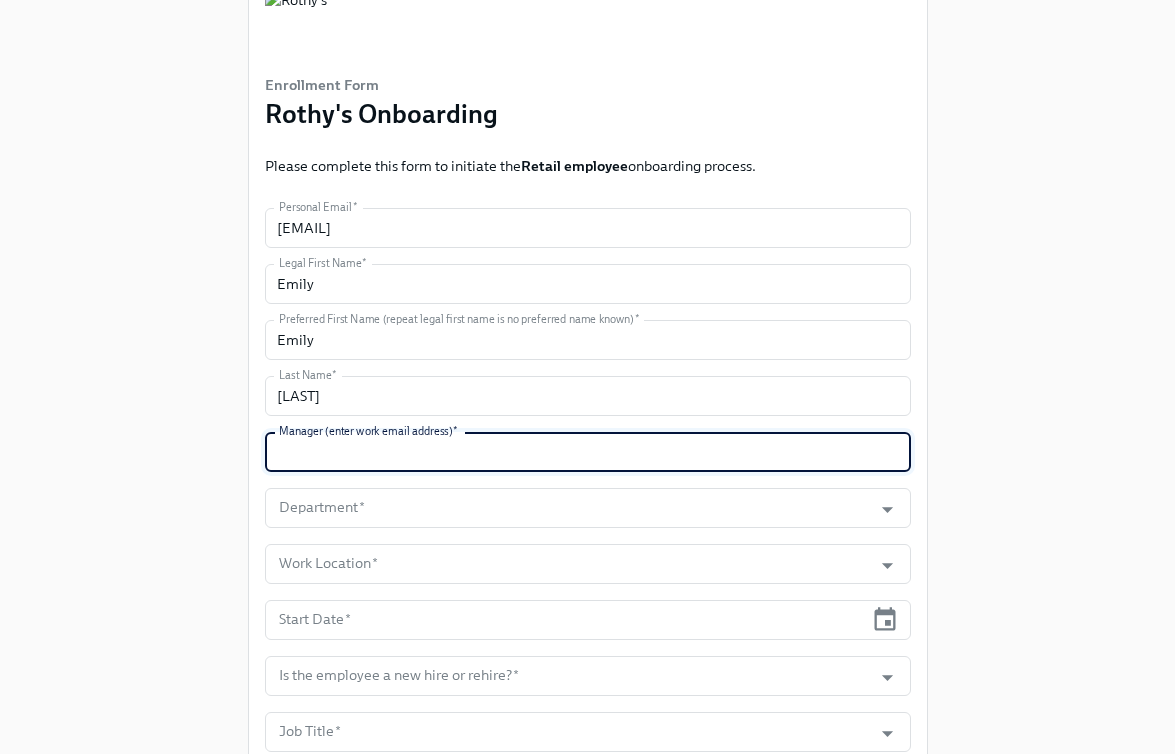 paste on "[EMAIL]" 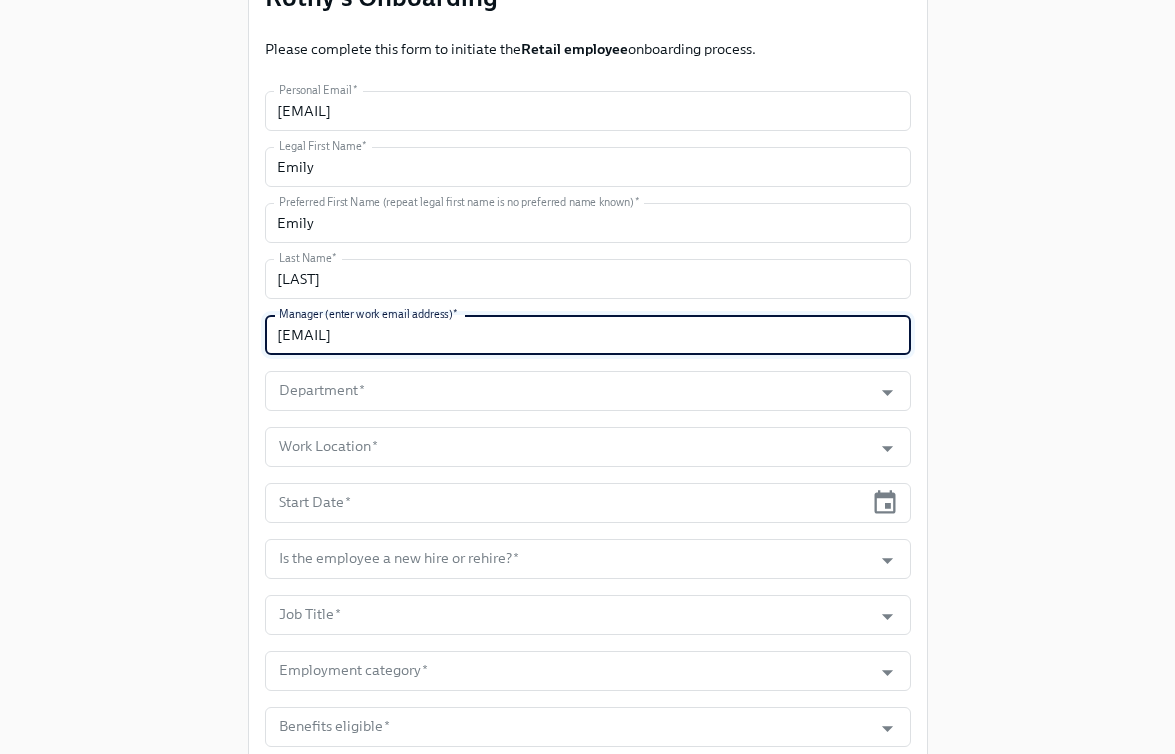 scroll, scrollTop: 209, scrollLeft: 0, axis: vertical 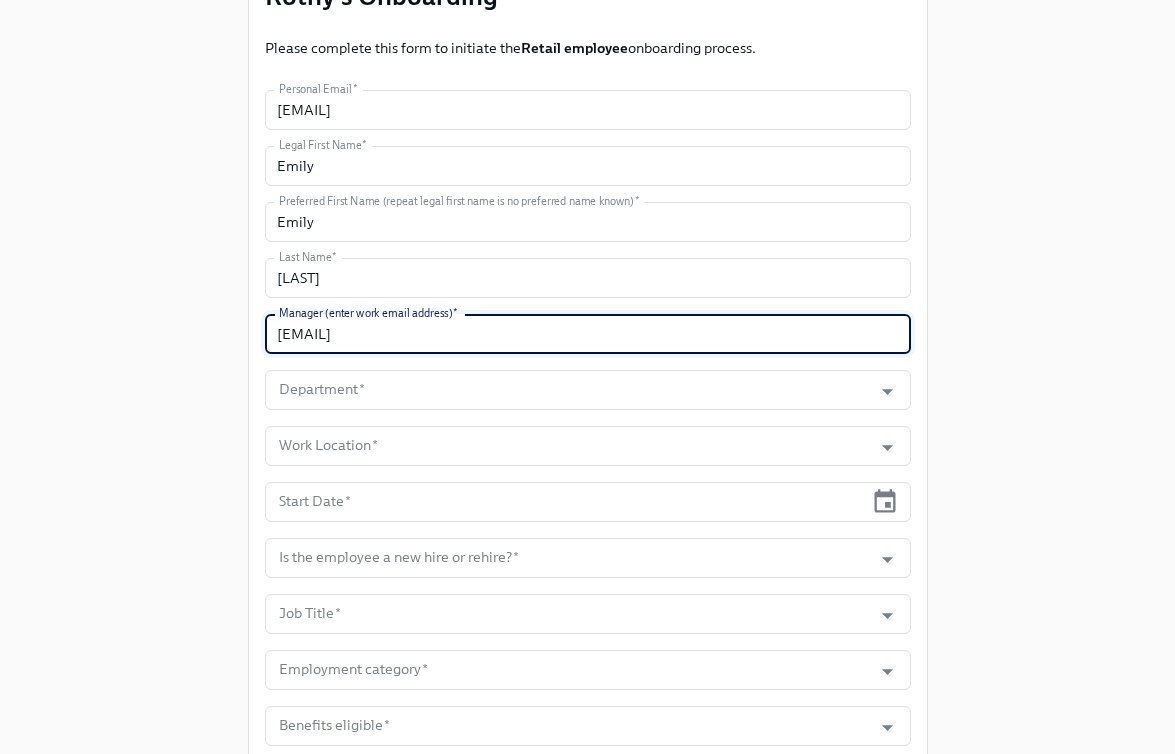 type on "[EMAIL]" 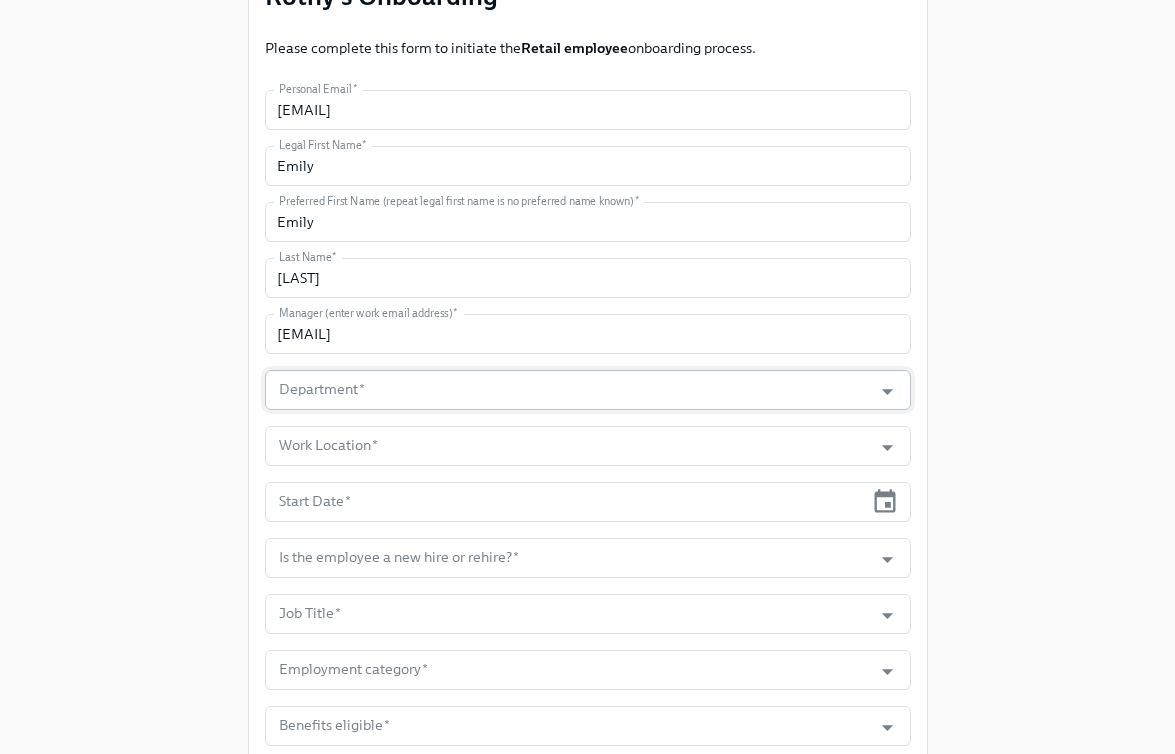 click on "Department   *" at bounding box center (569, 390) 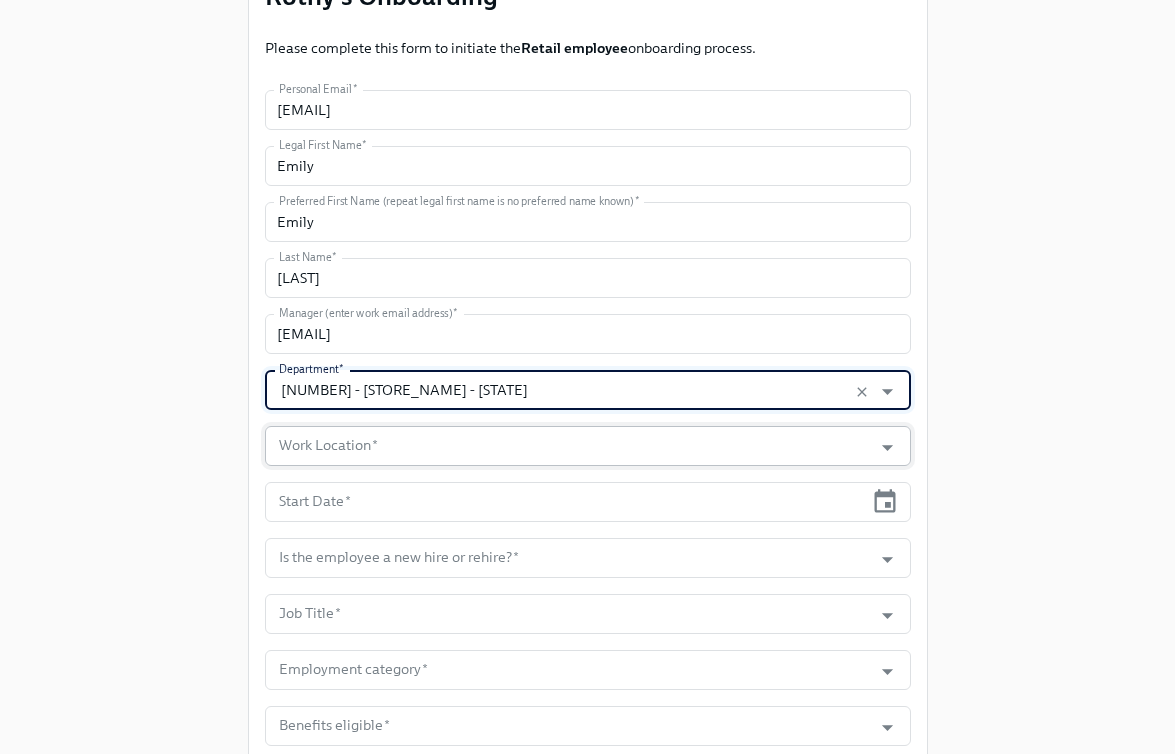 type on "[NUMBER] - [STORE_NAME] - [STATE]" 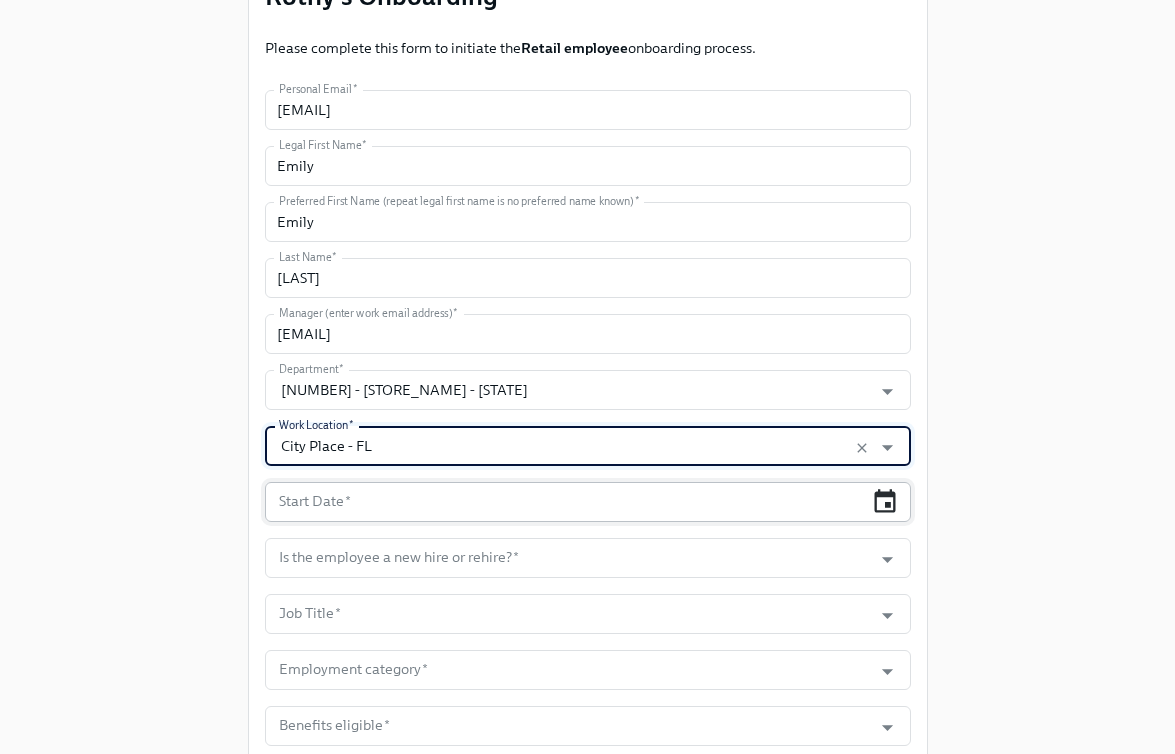 type on "City Place - FL" 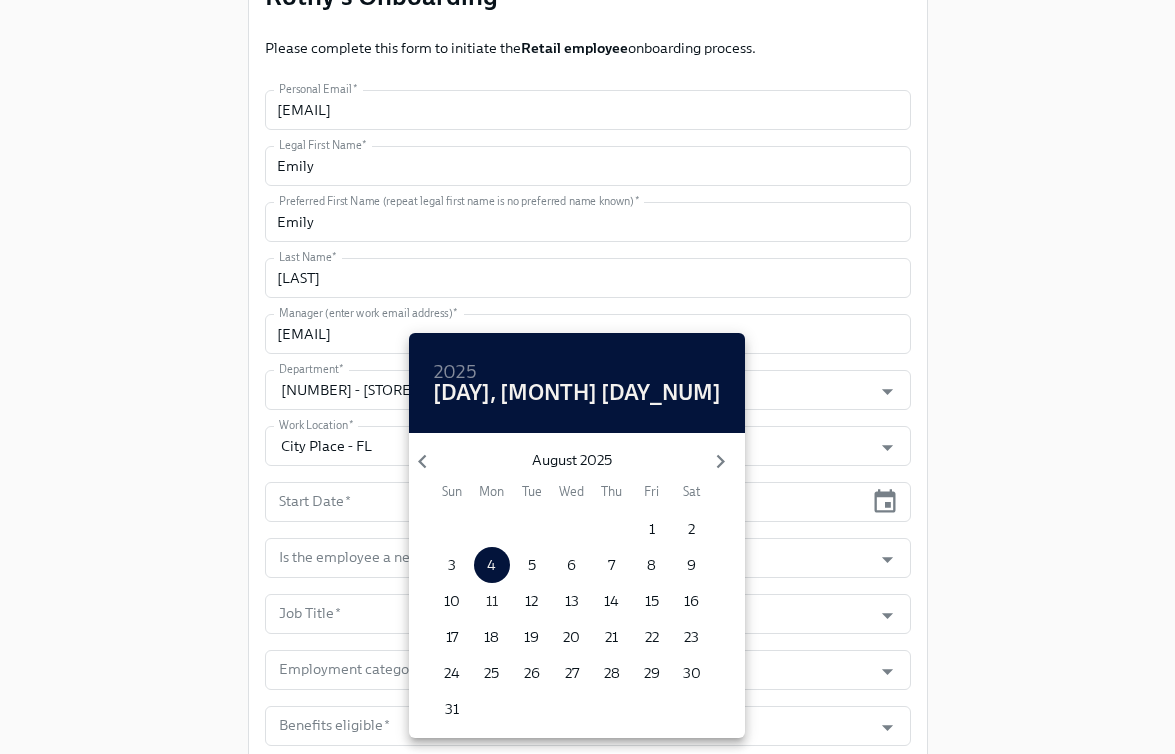 click on "11" at bounding box center (492, 601) 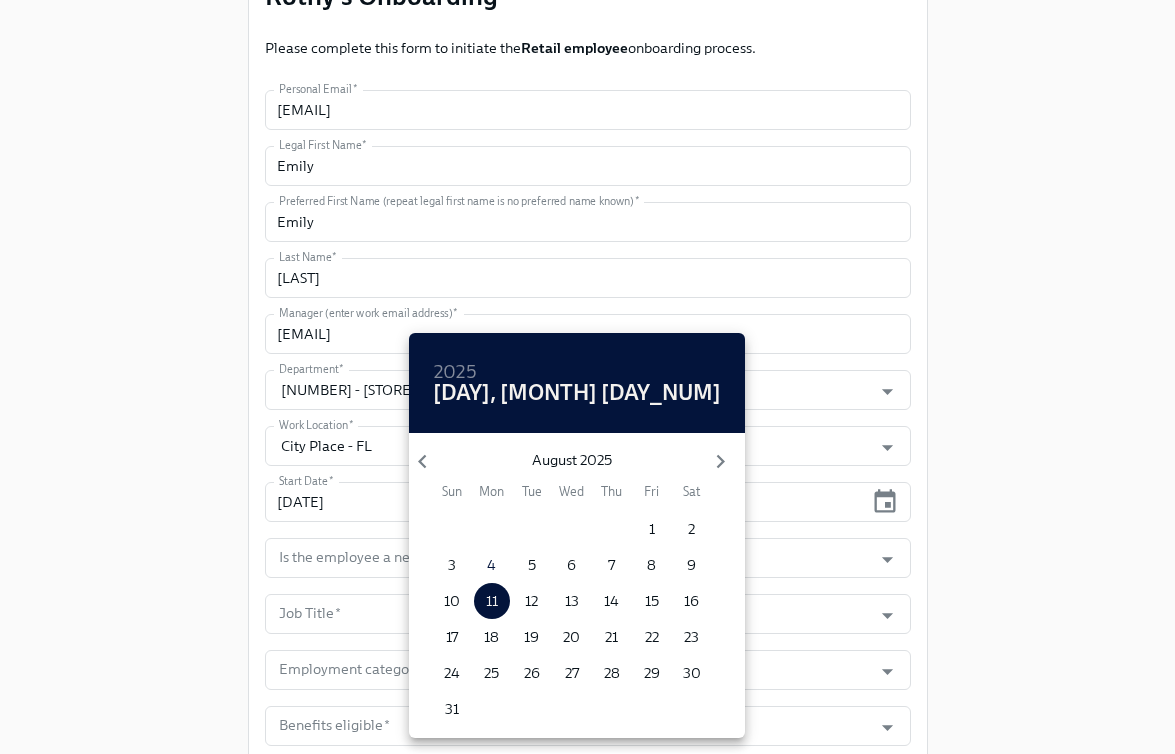 click at bounding box center (587, 377) 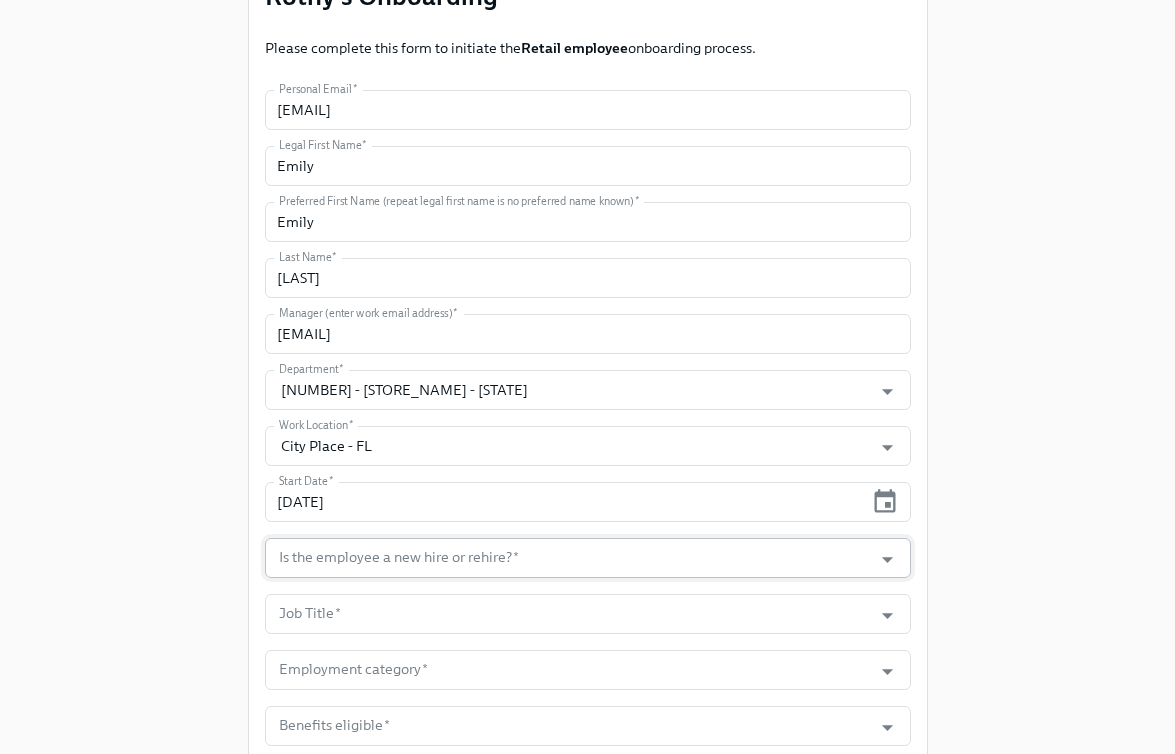 click on "Is the employee a new hire or rehire?   *" at bounding box center (569, 558) 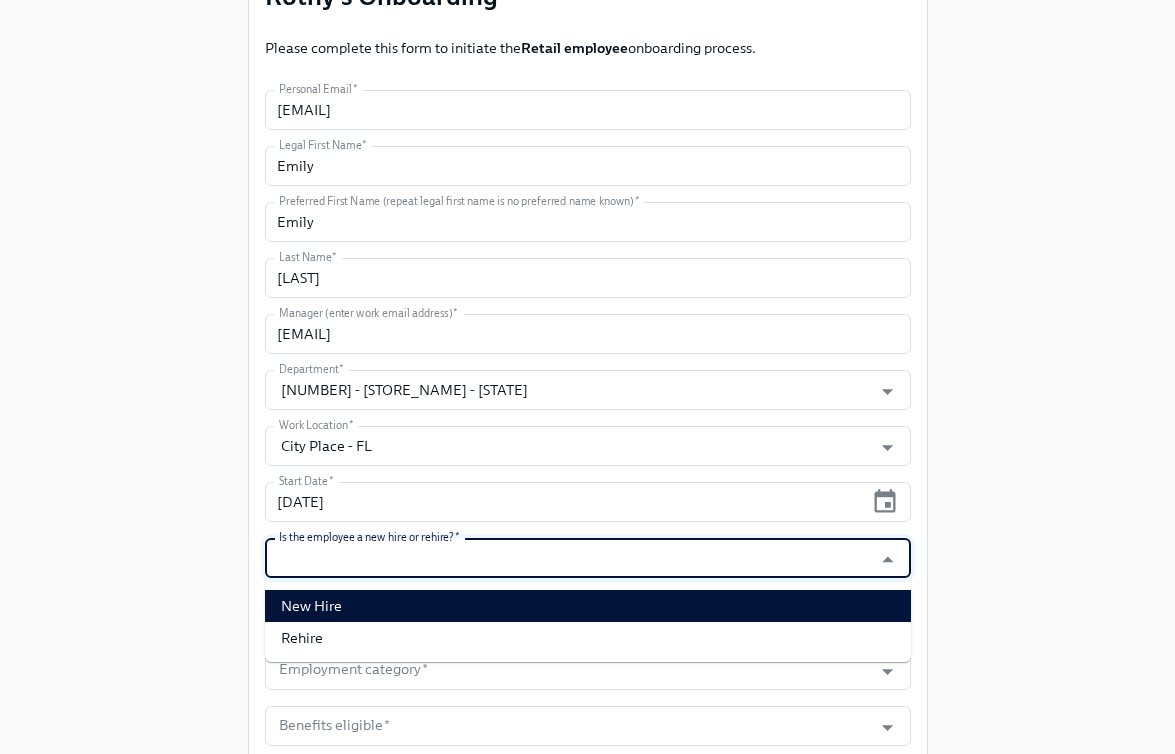click on "New Hire" at bounding box center [588, 606] 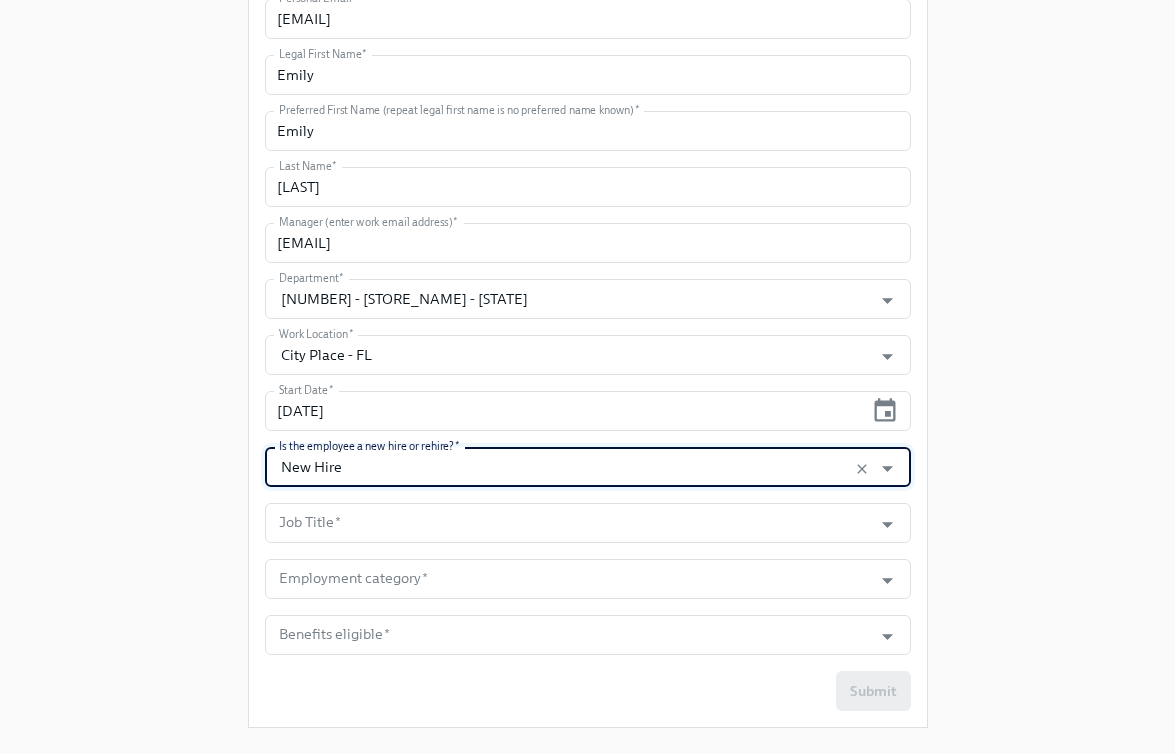 scroll, scrollTop: 338, scrollLeft: 0, axis: vertical 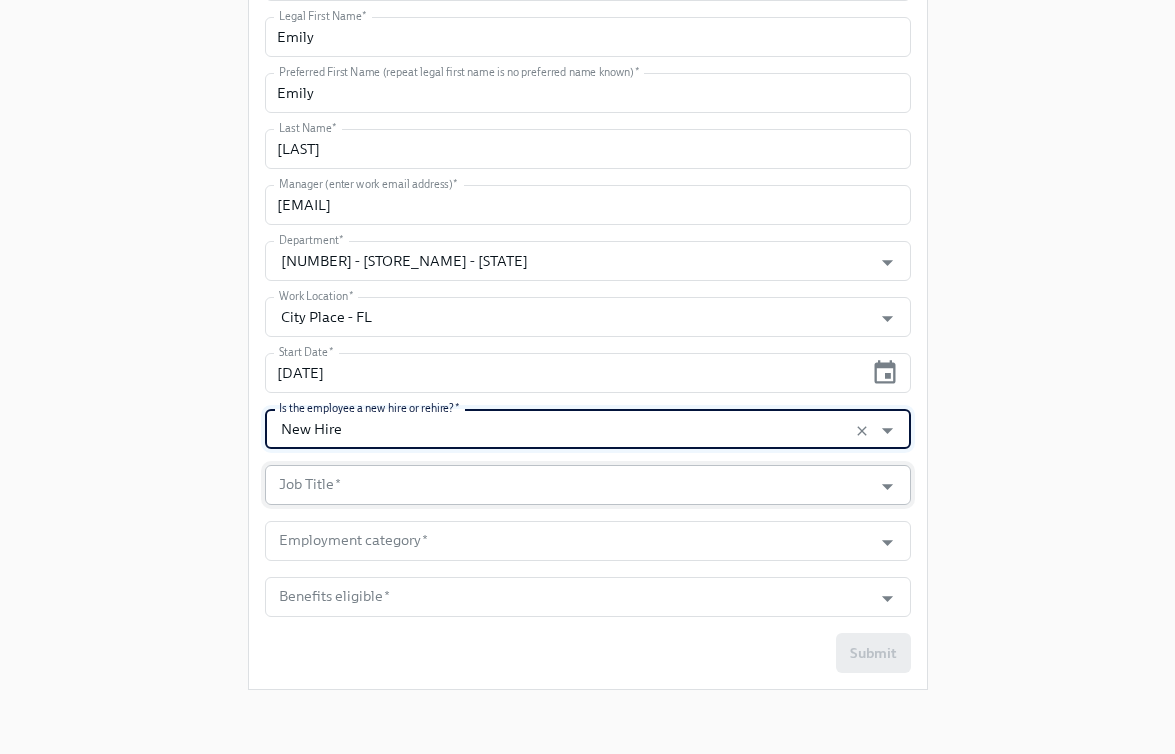 click on "Job Title   *" at bounding box center [569, 485] 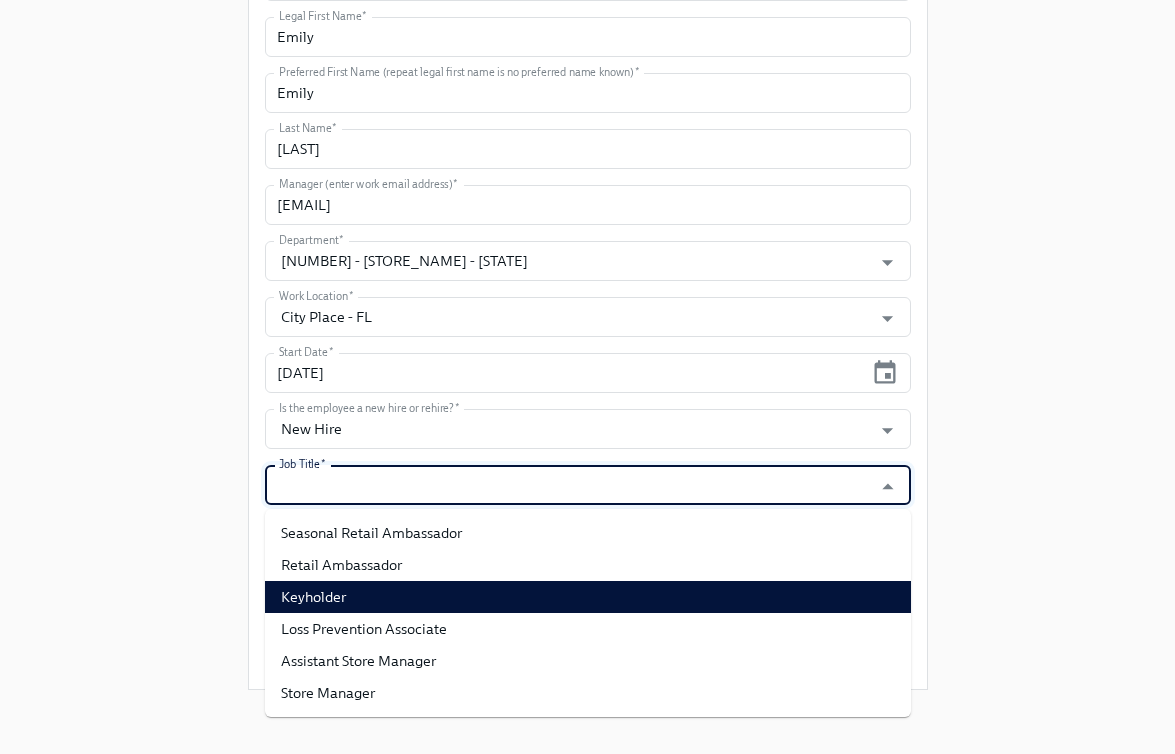 click on "Keyholder" at bounding box center (588, 597) 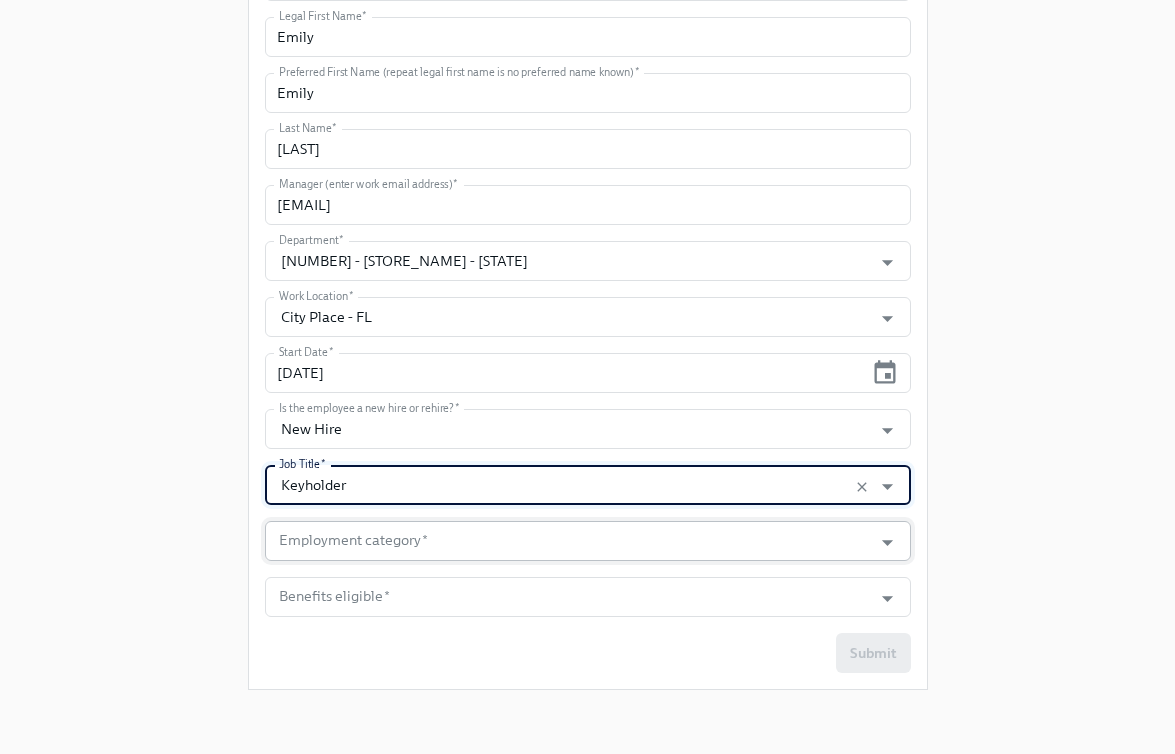 click on "Employment category   *" at bounding box center (569, 541) 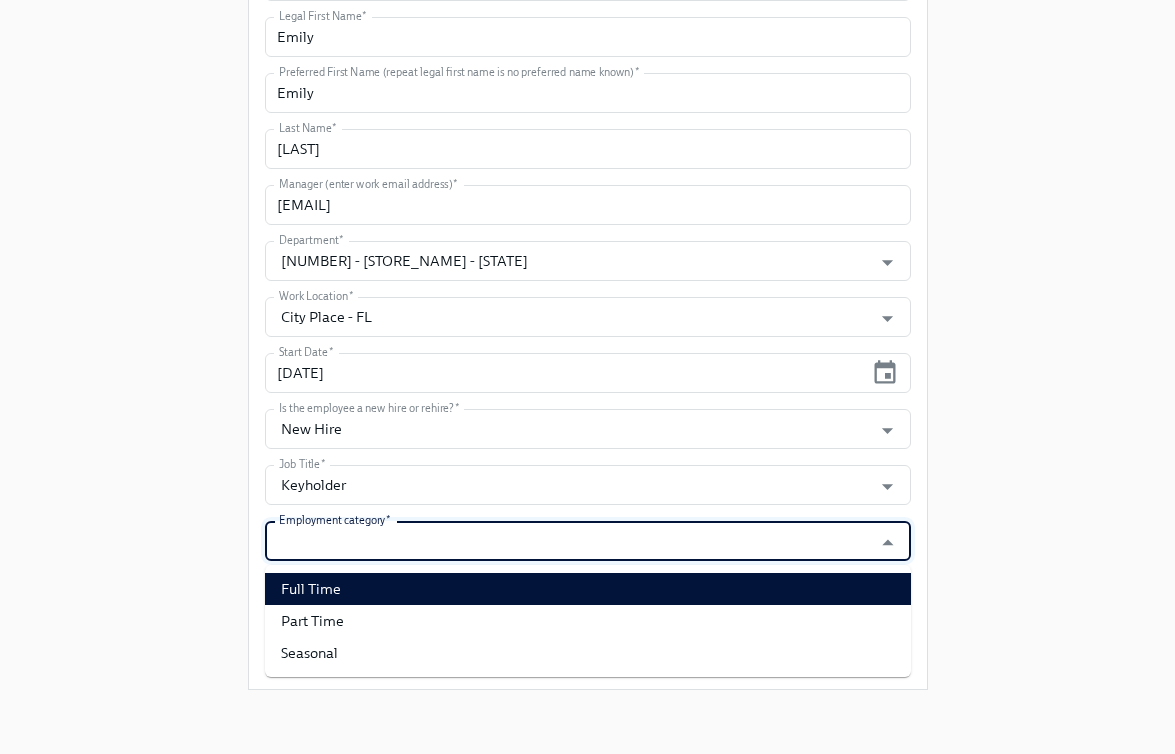 click on "Full Time" at bounding box center [588, 589] 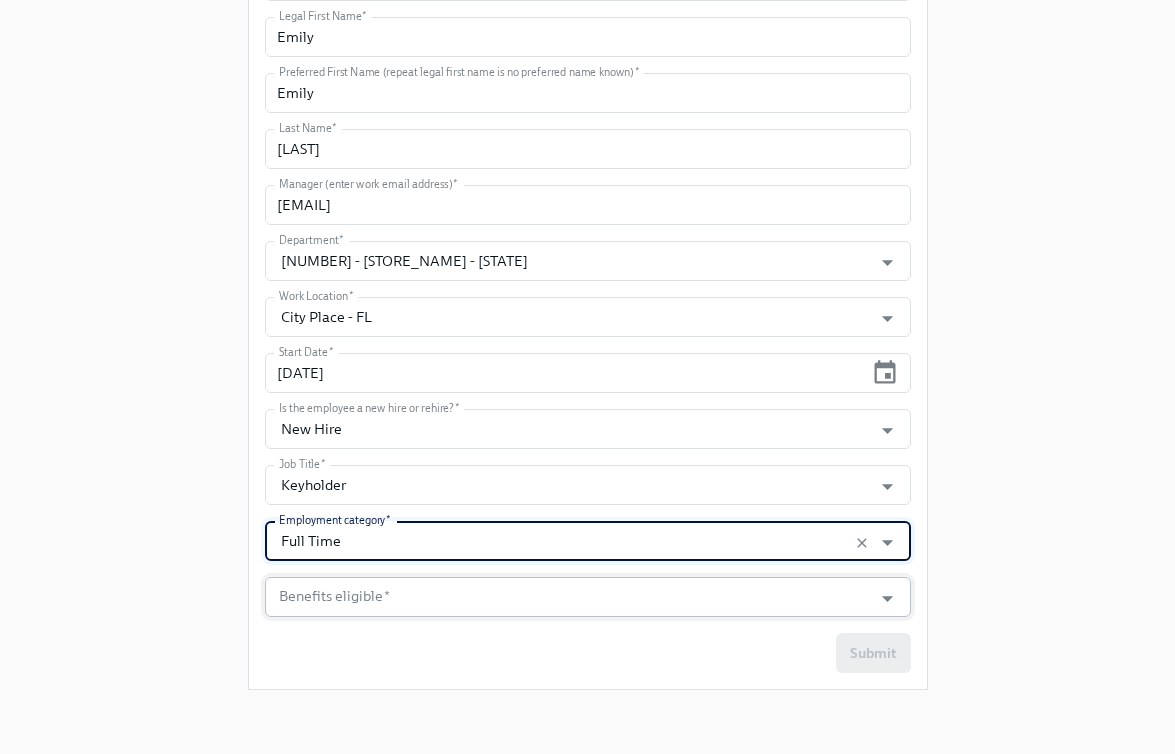 click on "Benefits eligible   *" at bounding box center [569, 597] 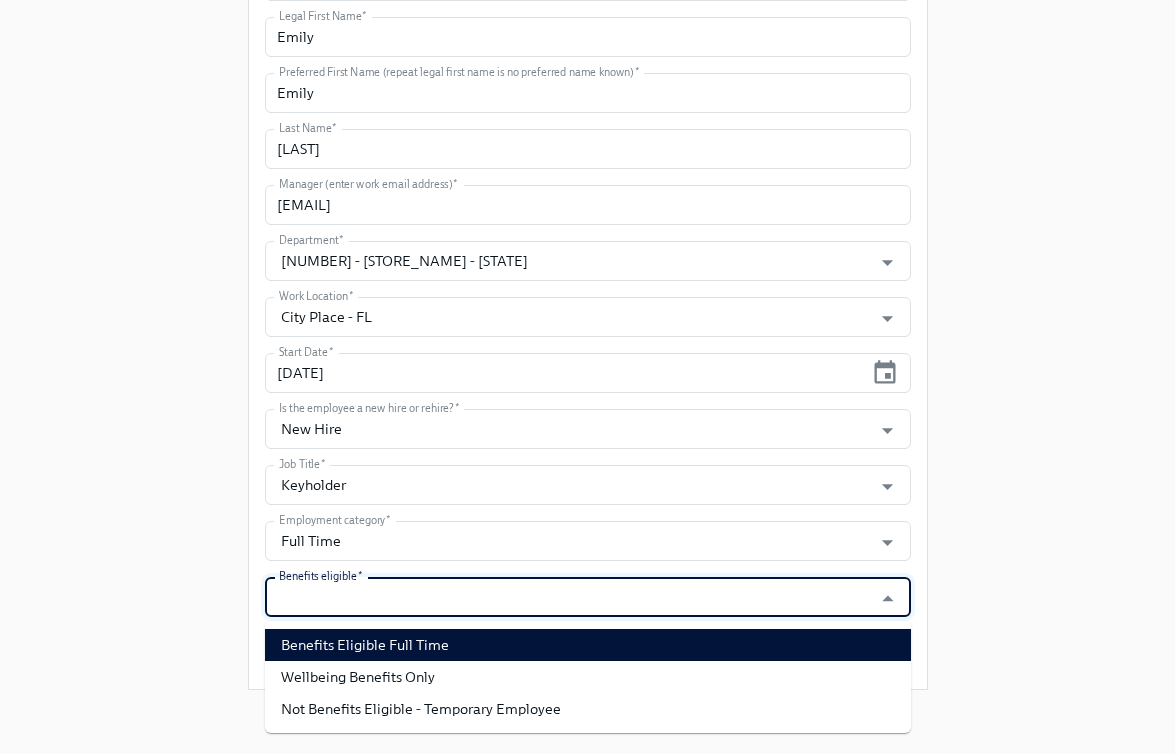 click on "Benefits Eligible Full Time" at bounding box center [588, 645] 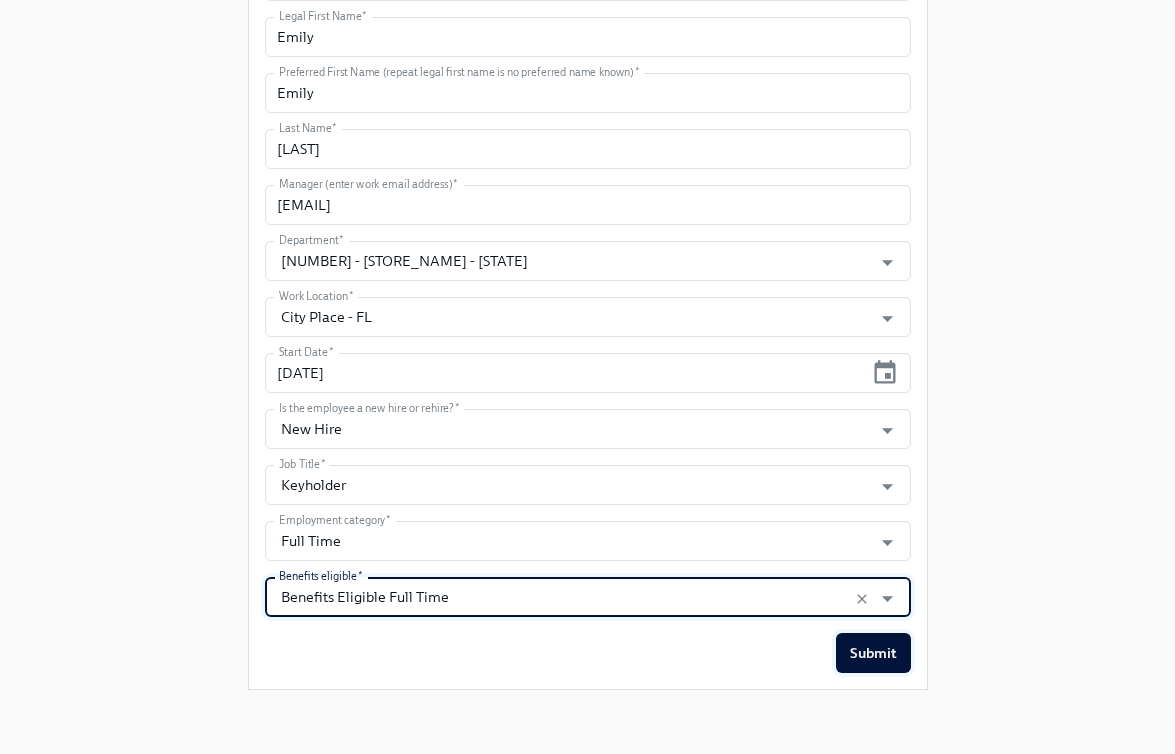 click on "Submit" at bounding box center (873, 653) 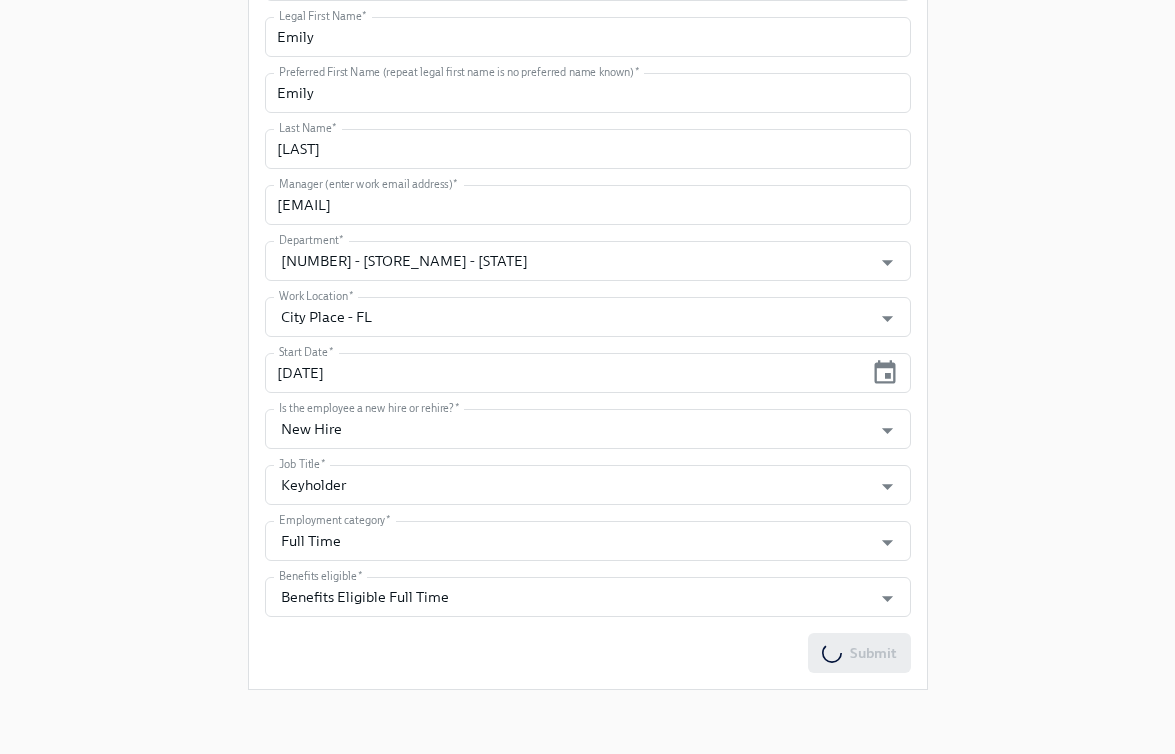 scroll, scrollTop: 0, scrollLeft: 0, axis: both 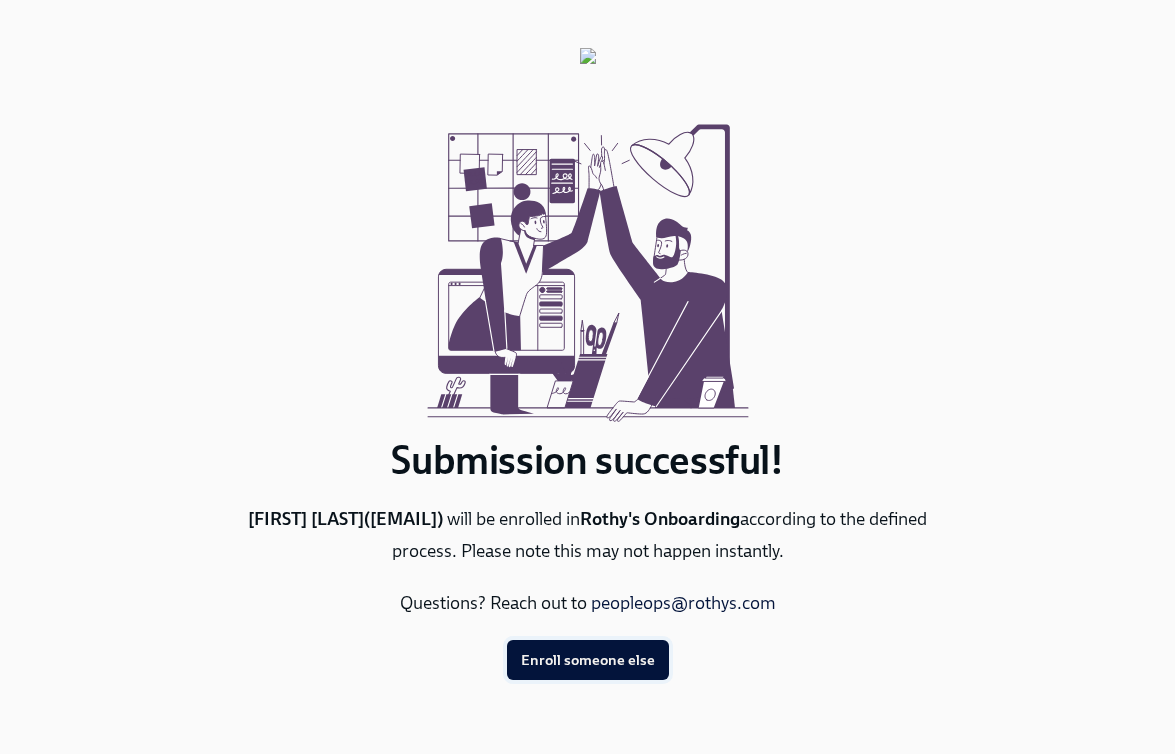 click on "Enroll someone else" at bounding box center [588, 660] 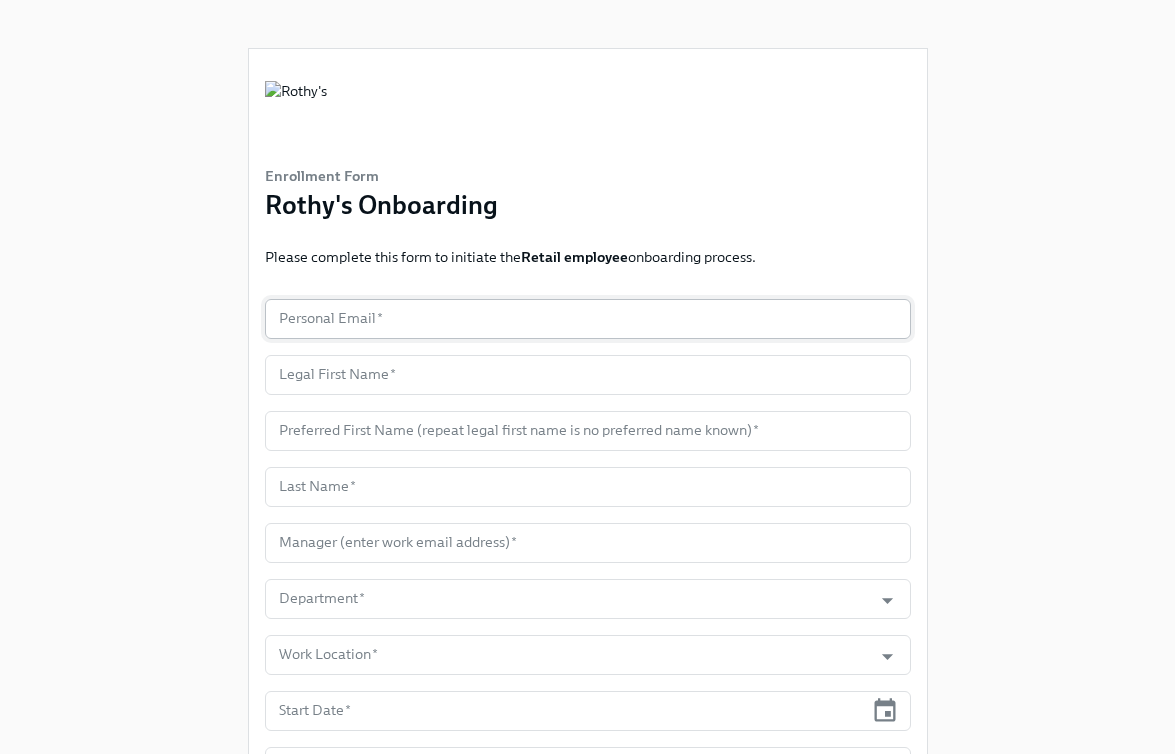 click at bounding box center [588, 319] 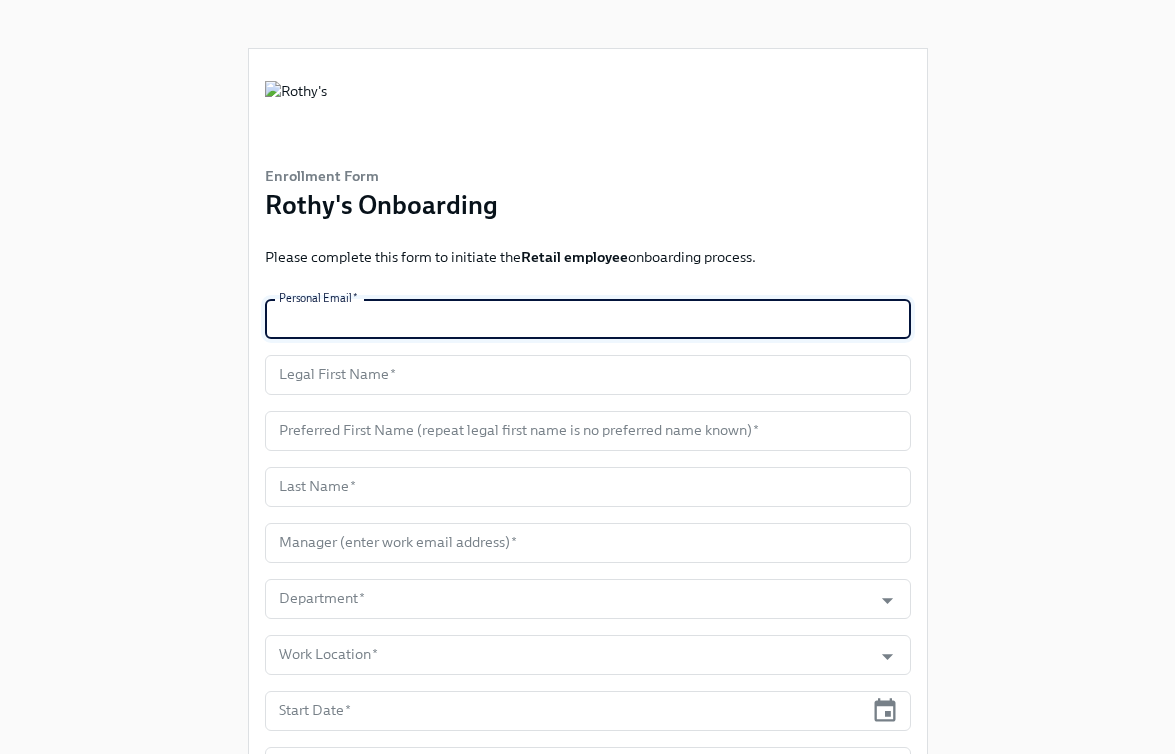 paste on "[EMAIL]" 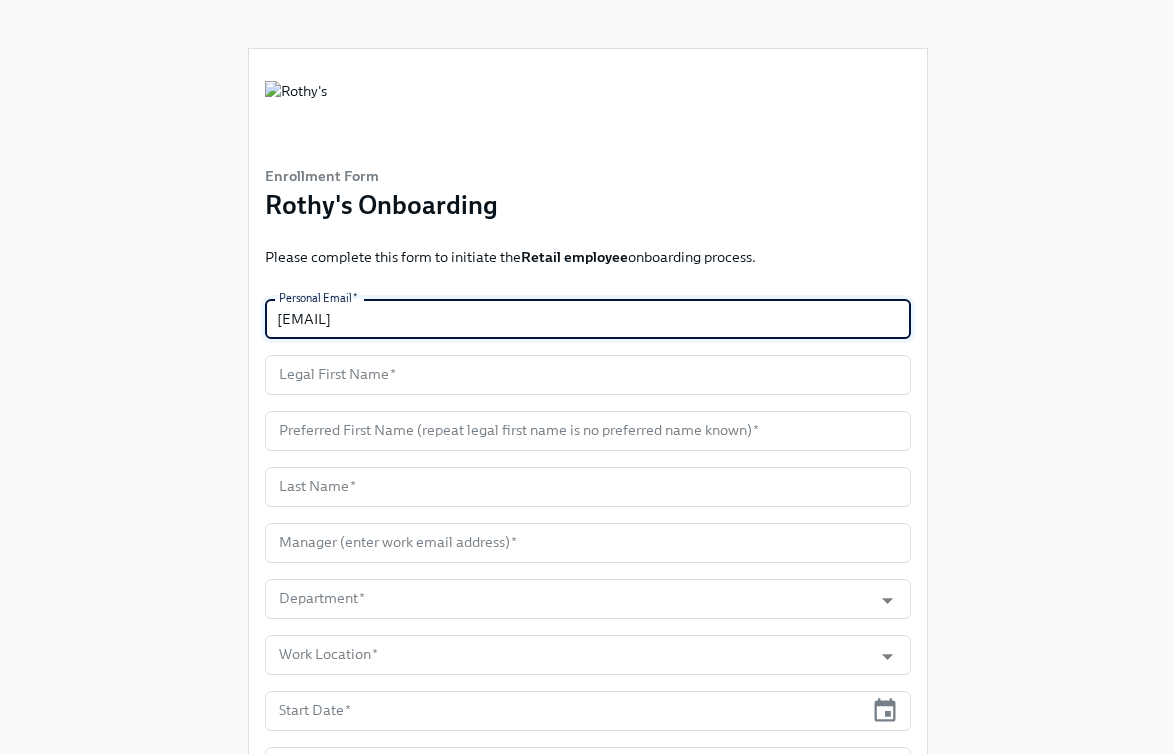 type on "[EMAIL]" 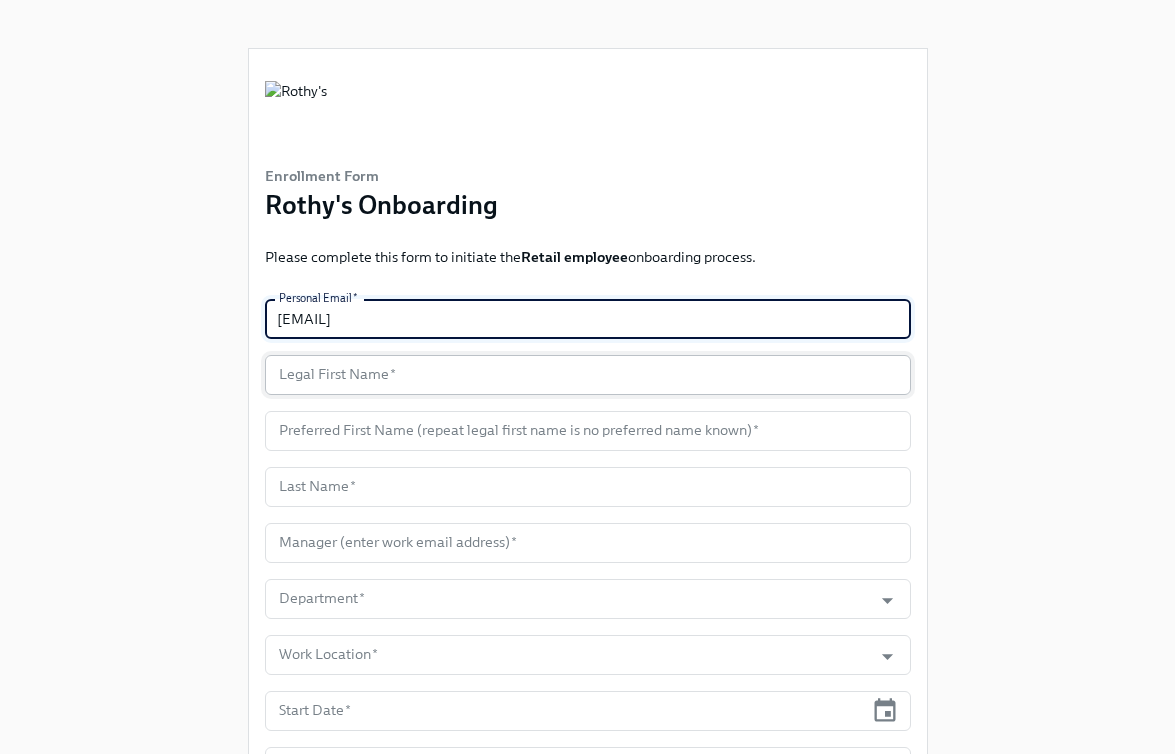 click at bounding box center (588, 375) 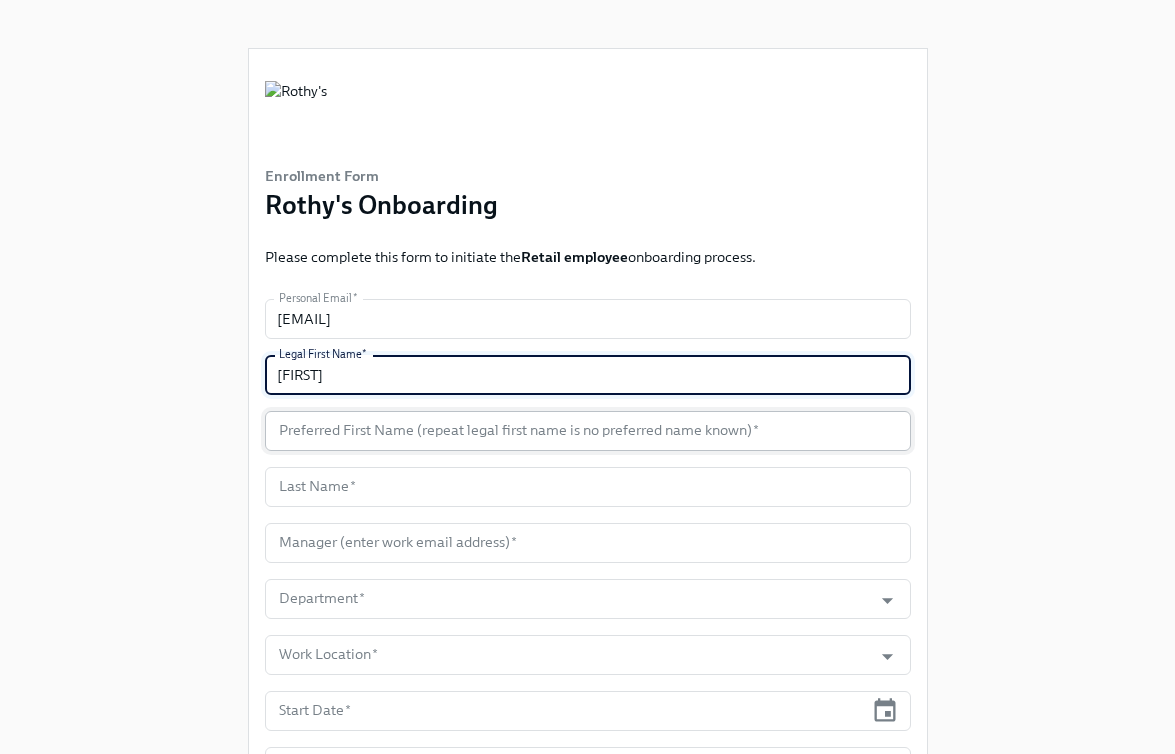 type on "[FIRST]" 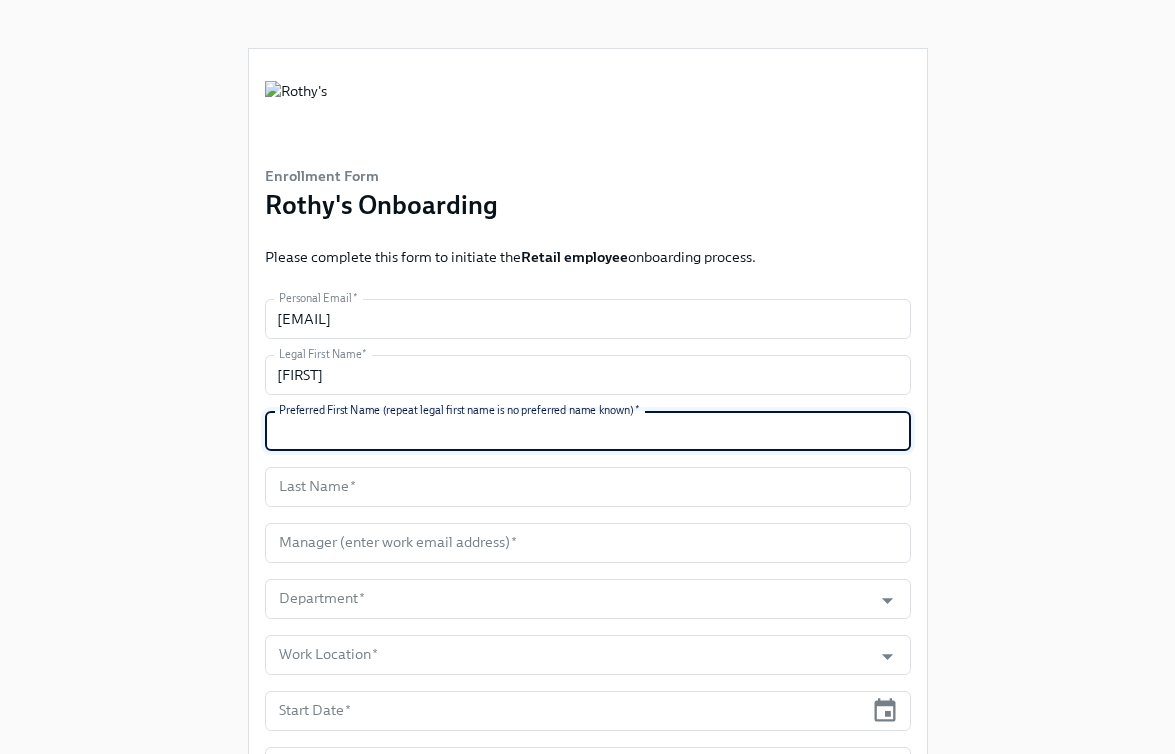 paste on "[FIRST]" 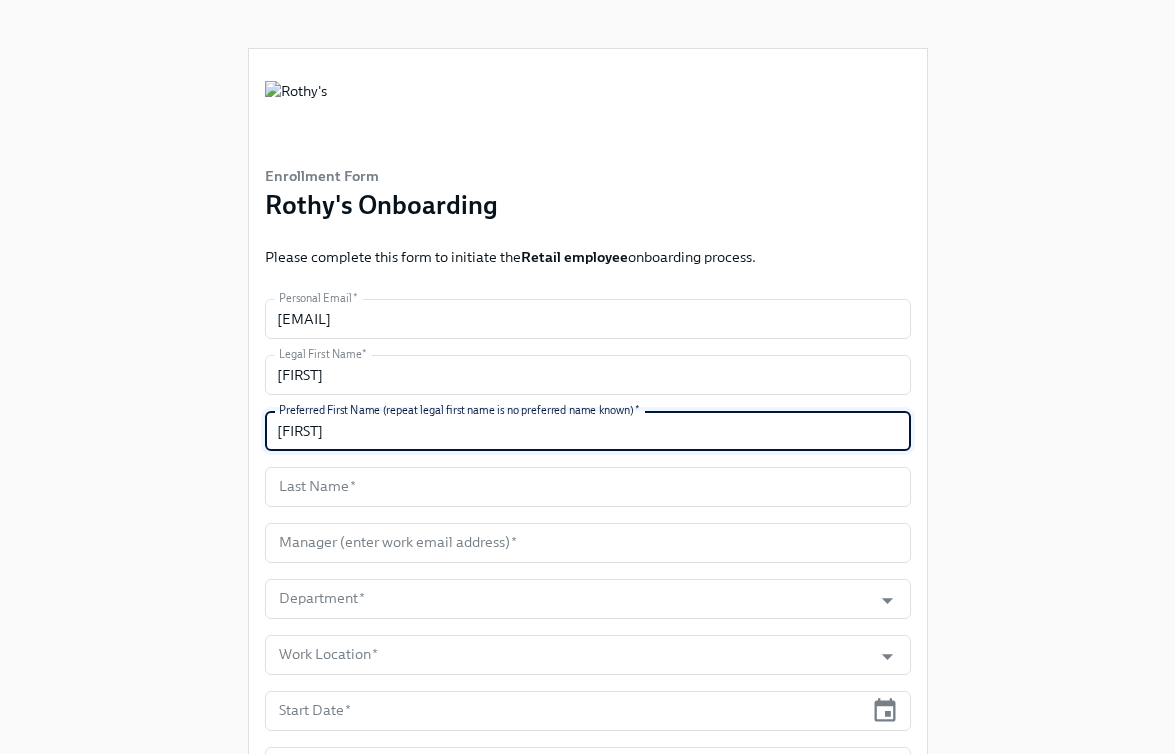 type on "[FIRST]" 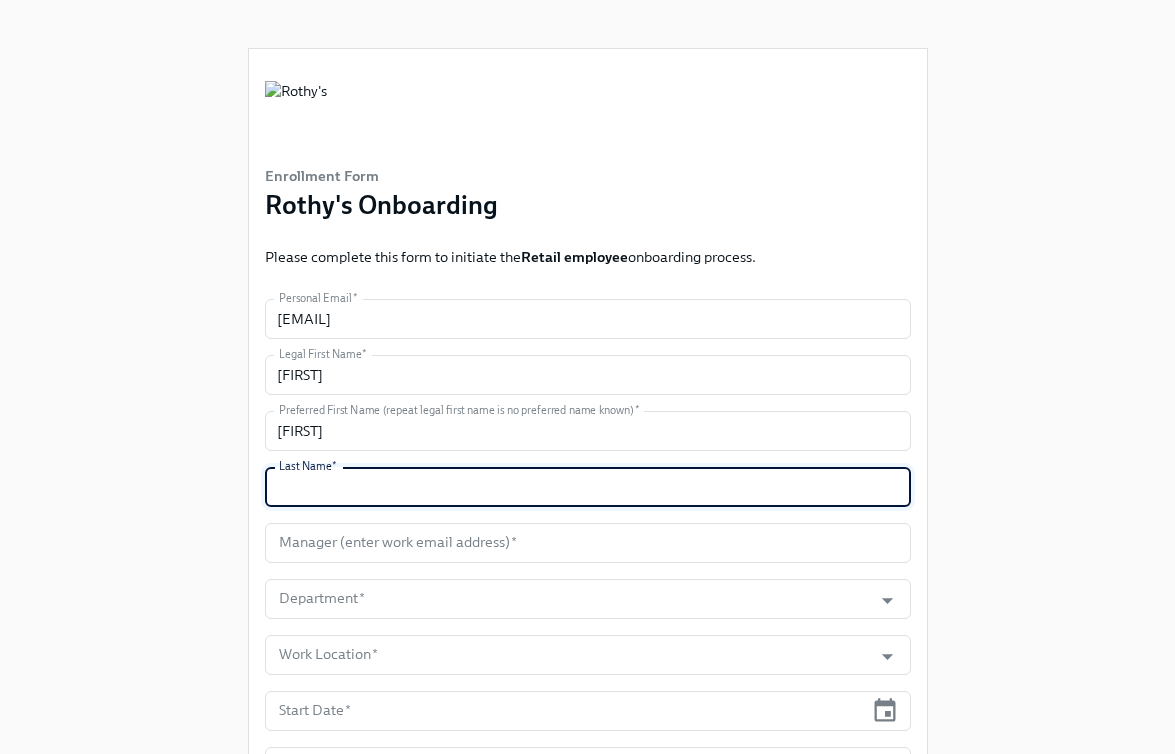click at bounding box center [588, 487] 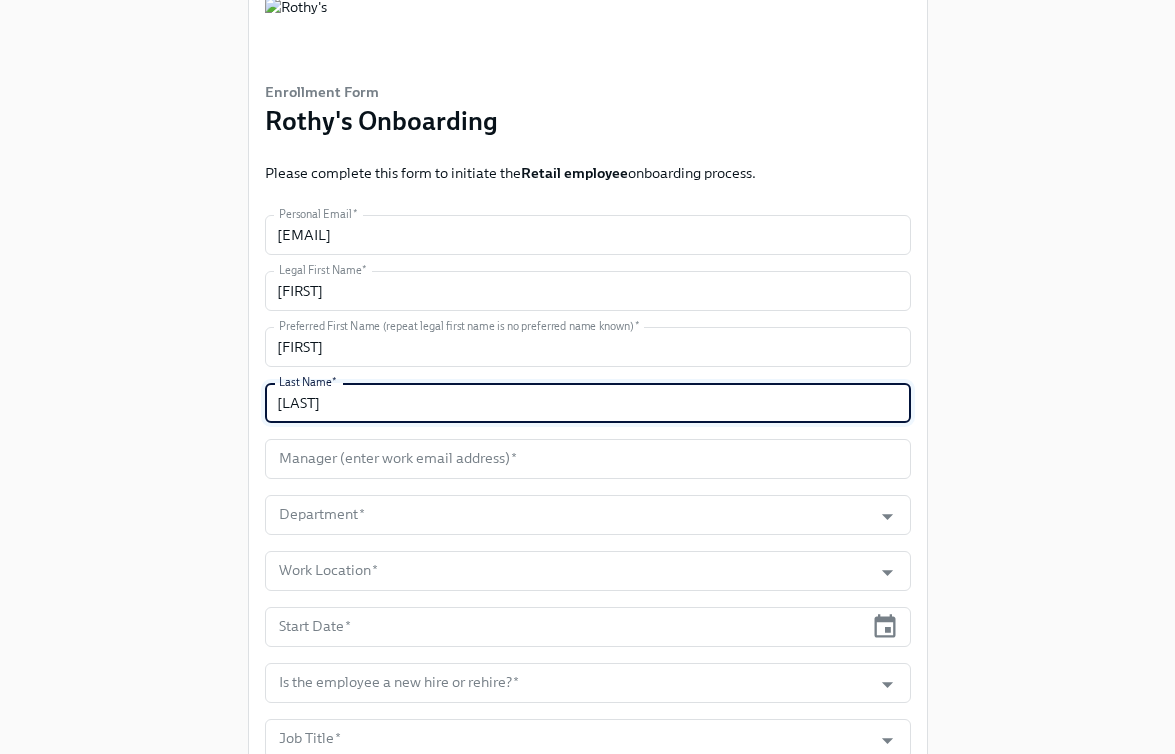 scroll, scrollTop: 99, scrollLeft: 0, axis: vertical 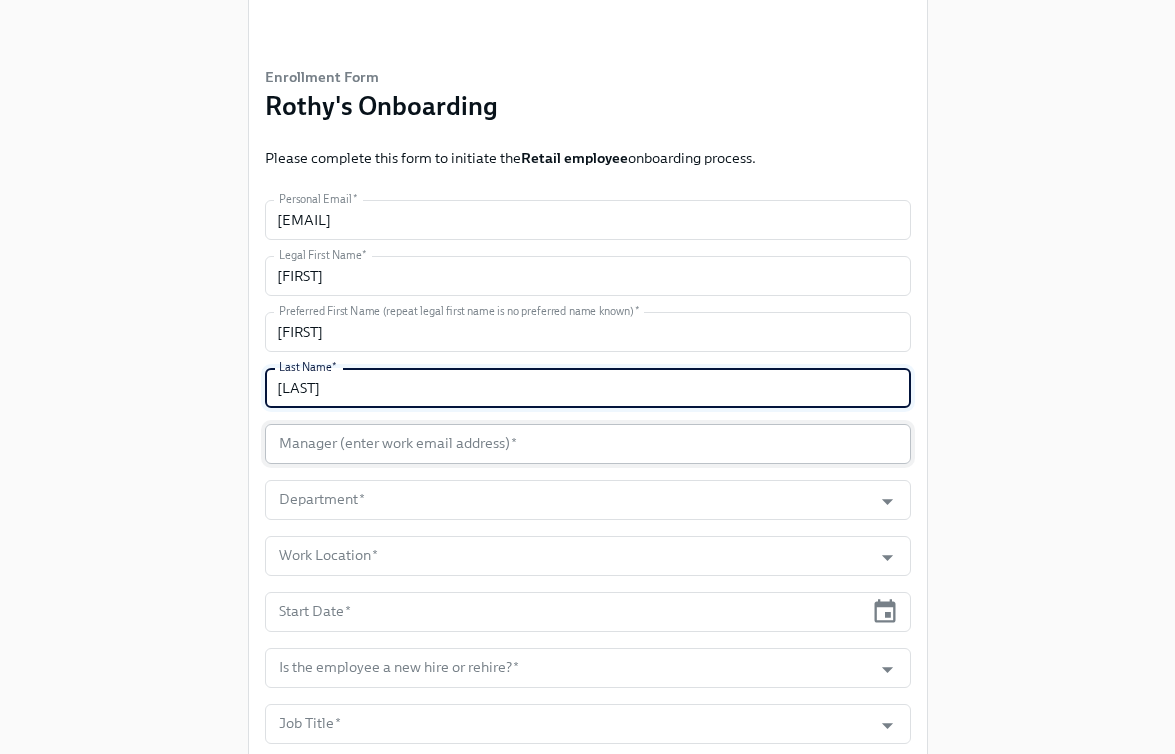 type on "[LAST]" 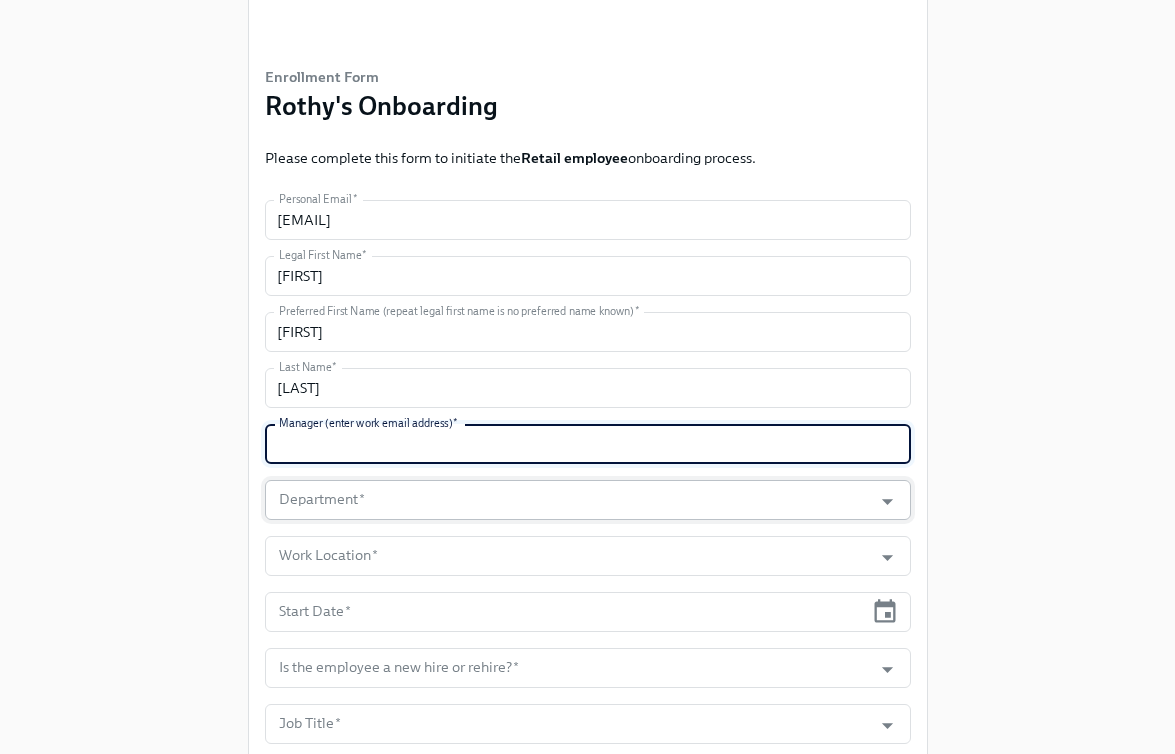 paste on "[EMAIL]" 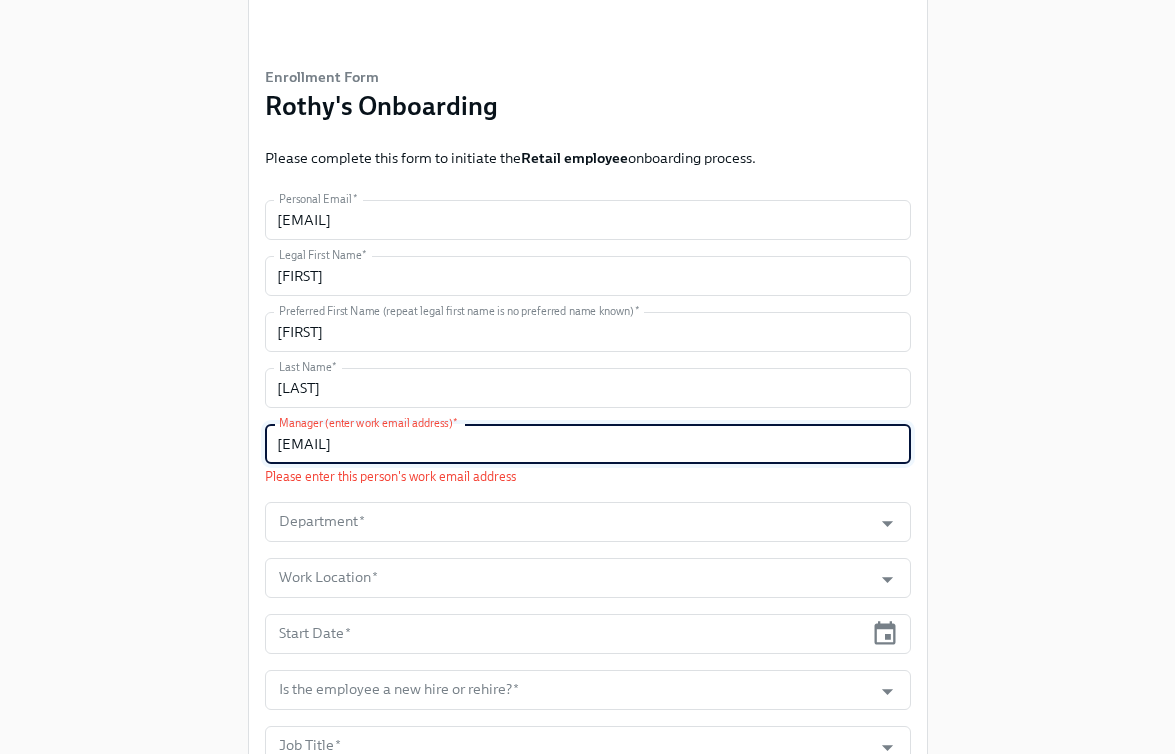 click on "[EMAIL]" at bounding box center (588, 444) 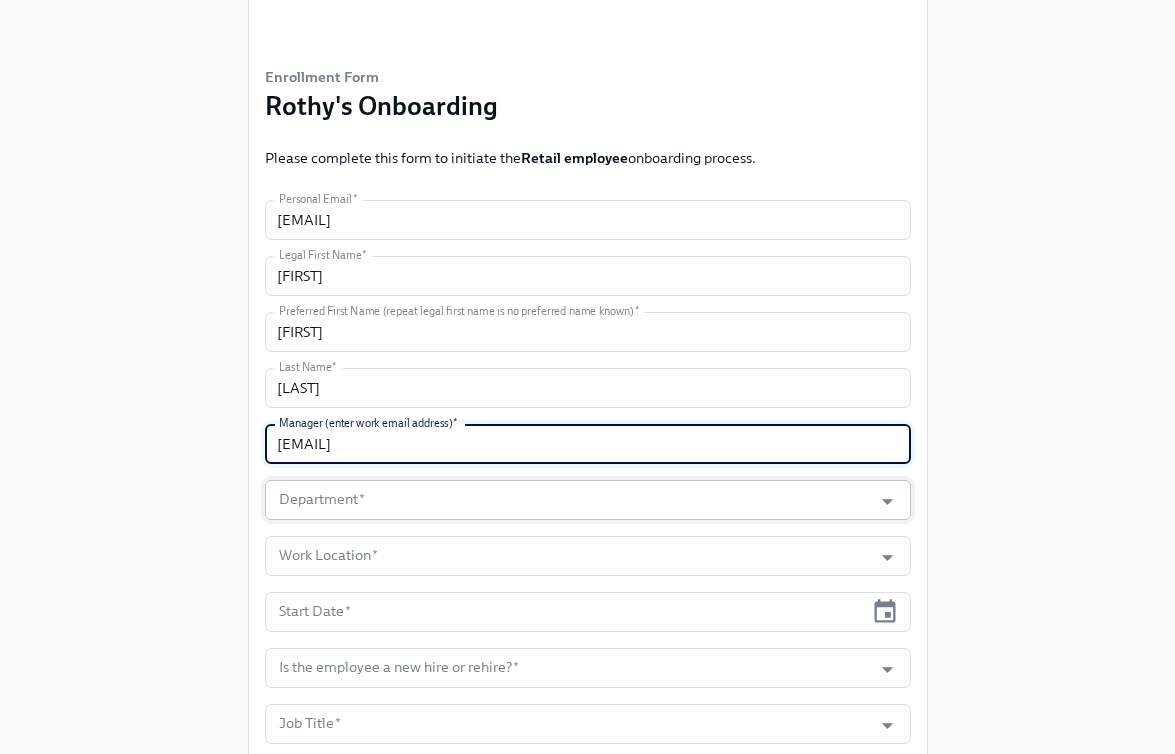 type on "[EMAIL]" 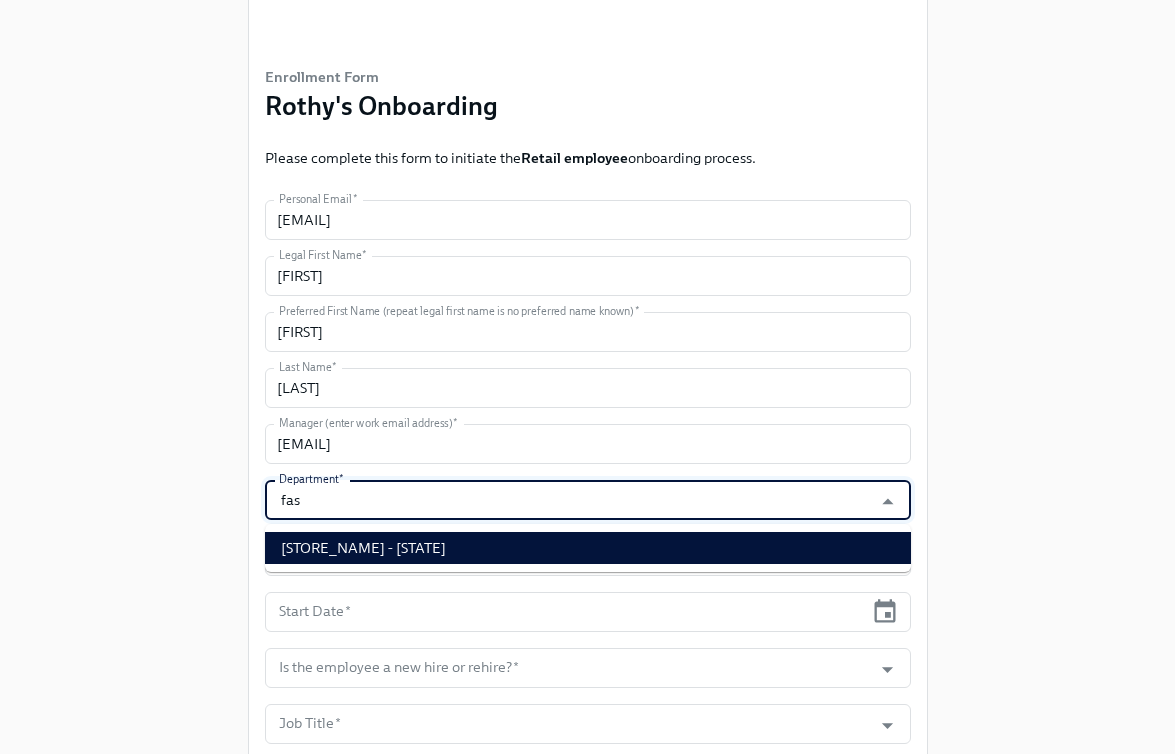 click on "[STORE_NAME] - [STATE]" at bounding box center [588, 548] 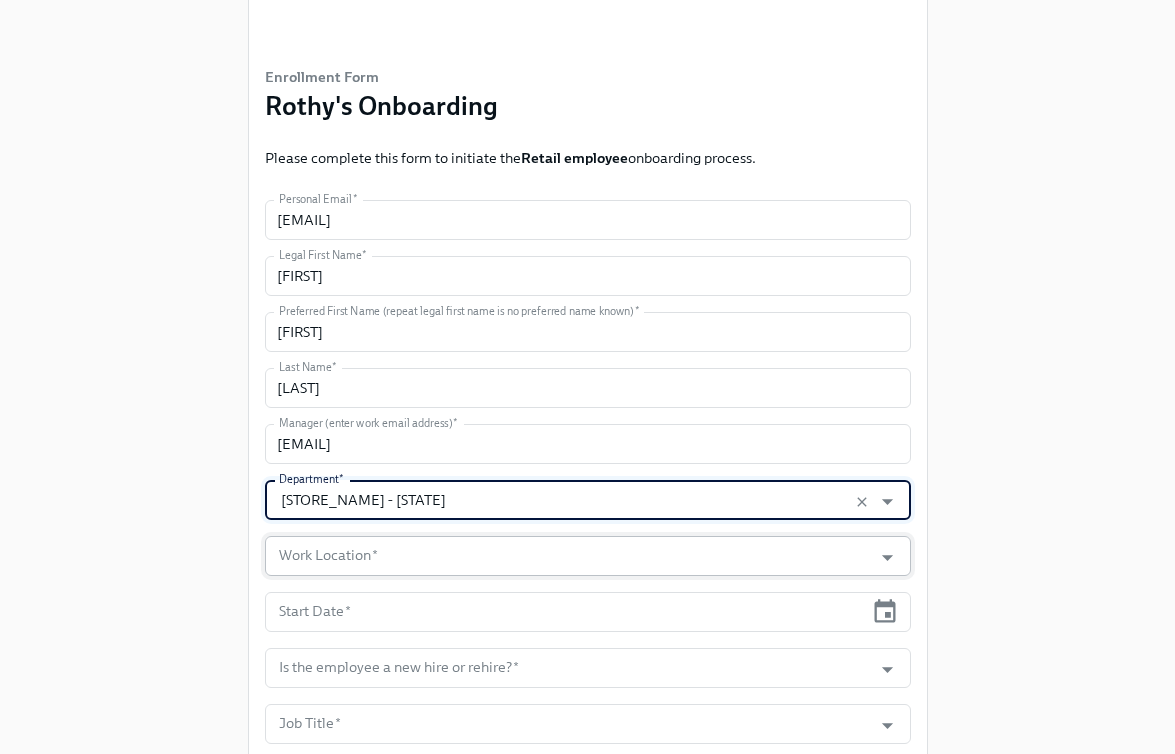 type on "[STORE_NAME] - [STATE]" 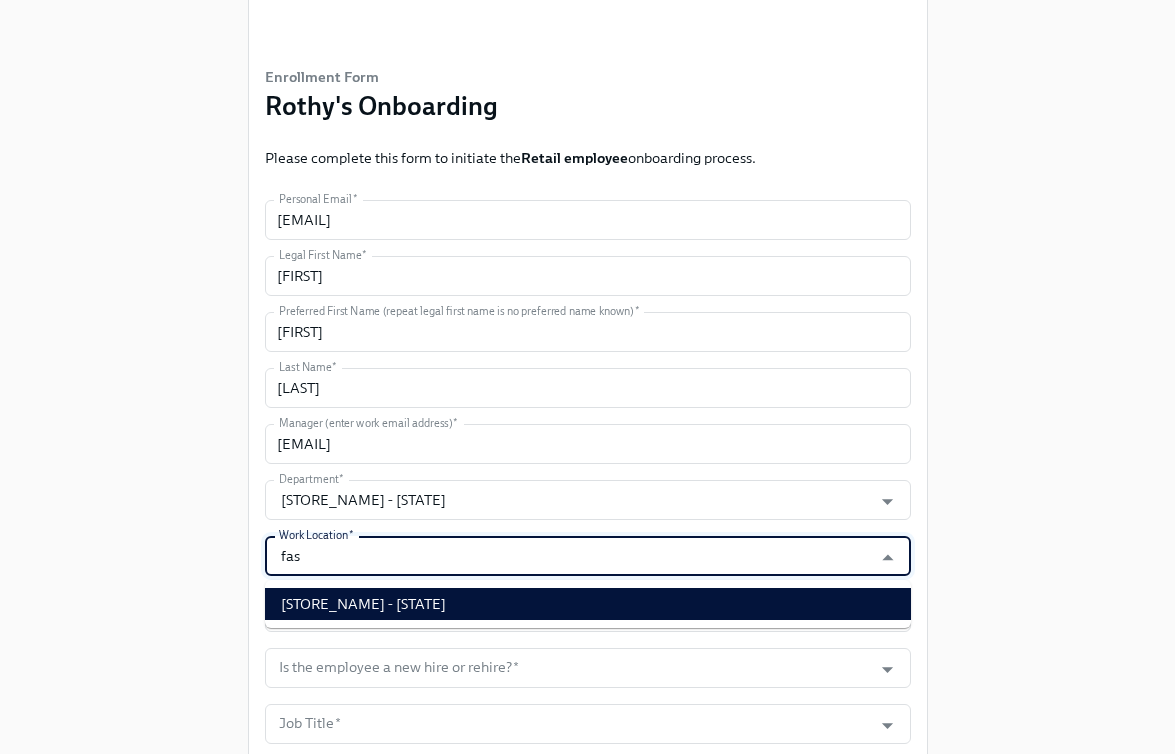 click on "[STORE_NAME] - [STATE]" at bounding box center (588, 604) 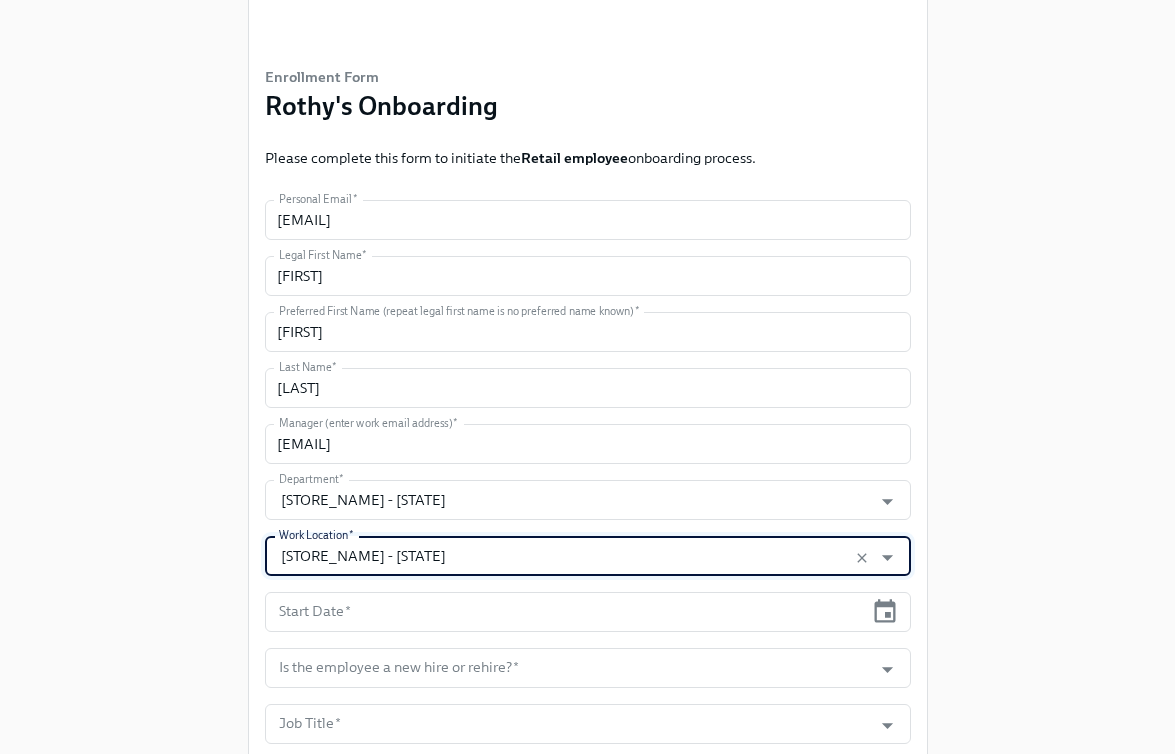 type on "[STORE_NAME] - [STATE]" 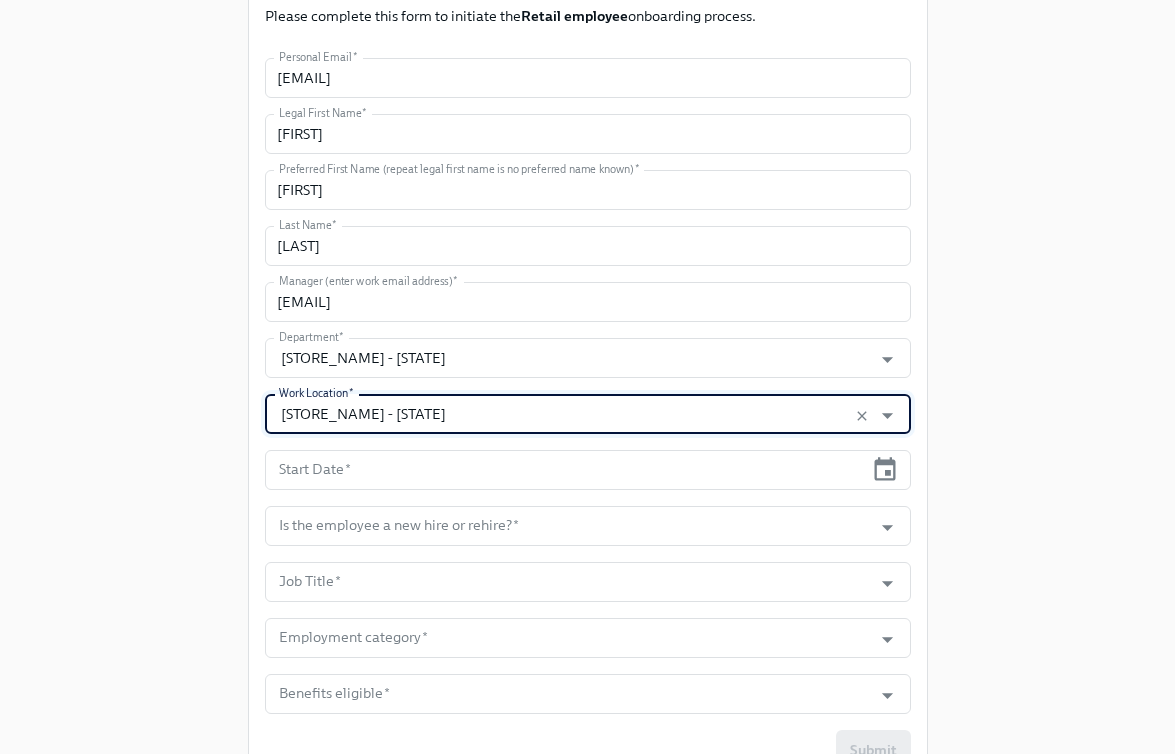 scroll, scrollTop: 268, scrollLeft: 0, axis: vertical 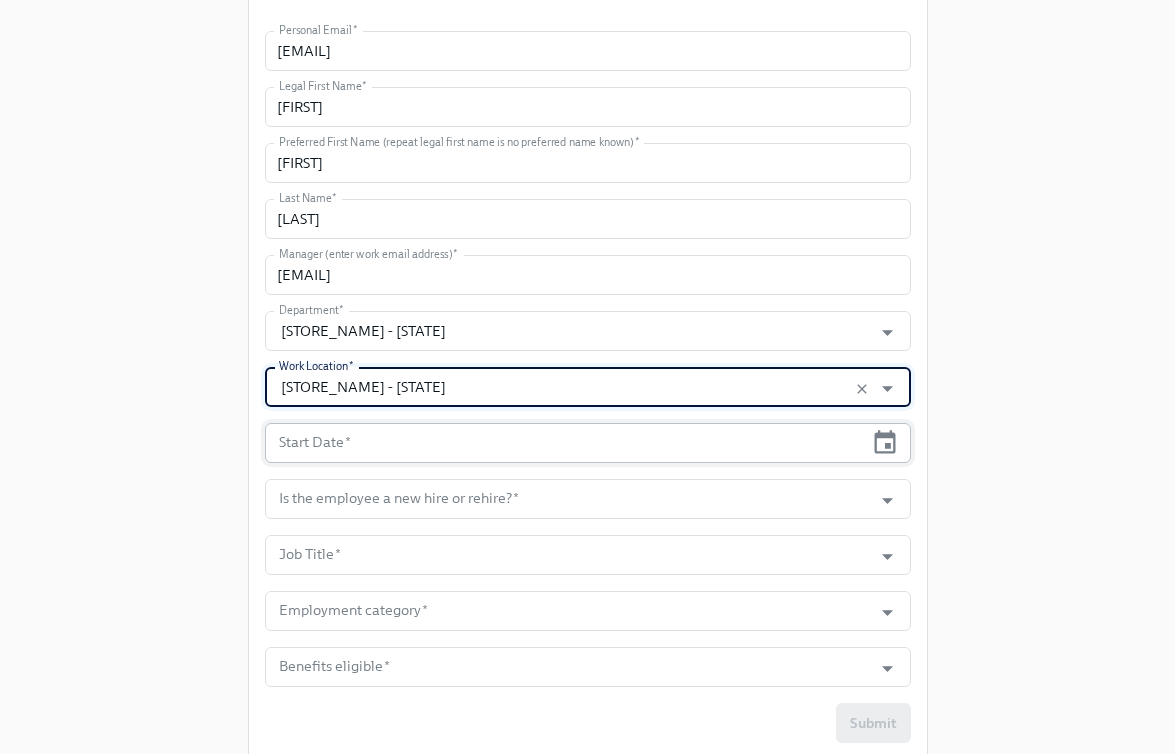 click at bounding box center (564, 443) 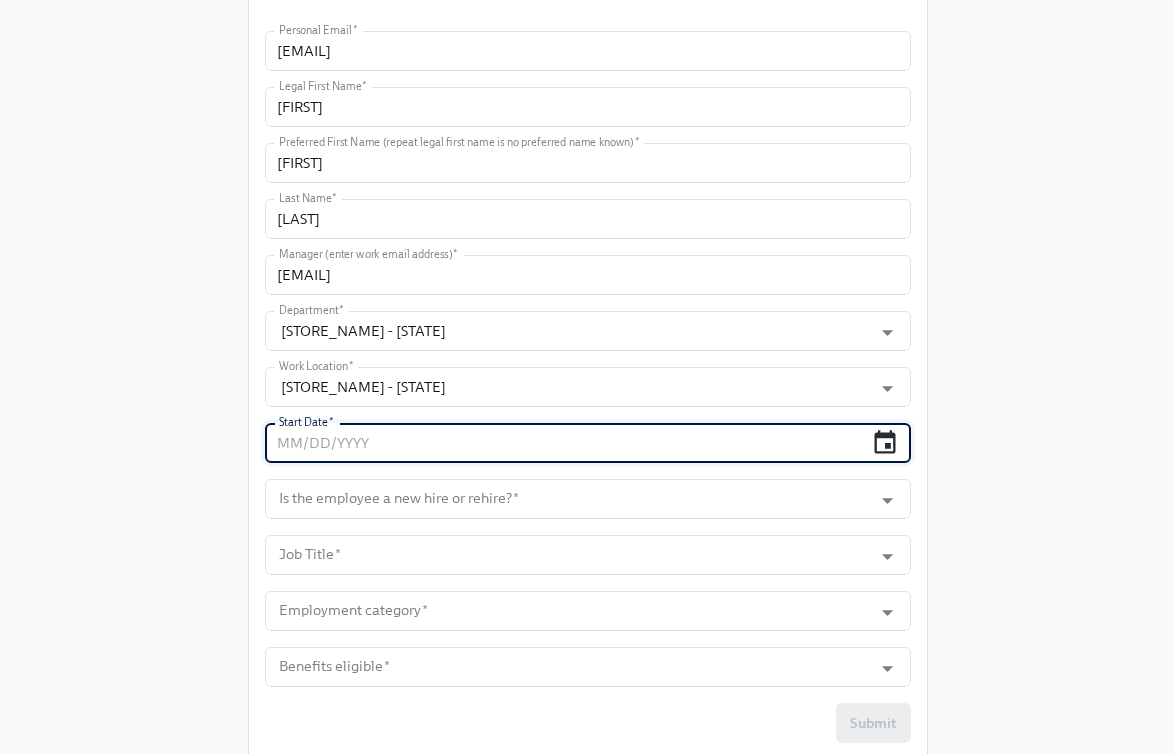 click 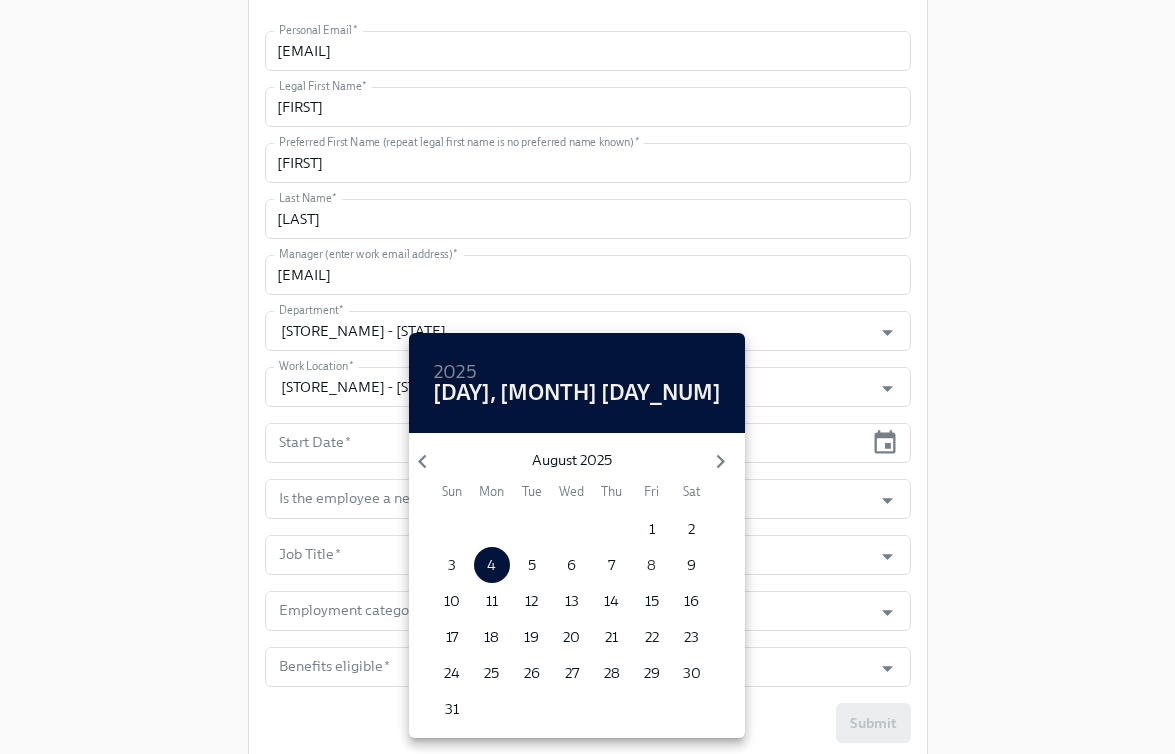 click on "8" at bounding box center [652, 565] 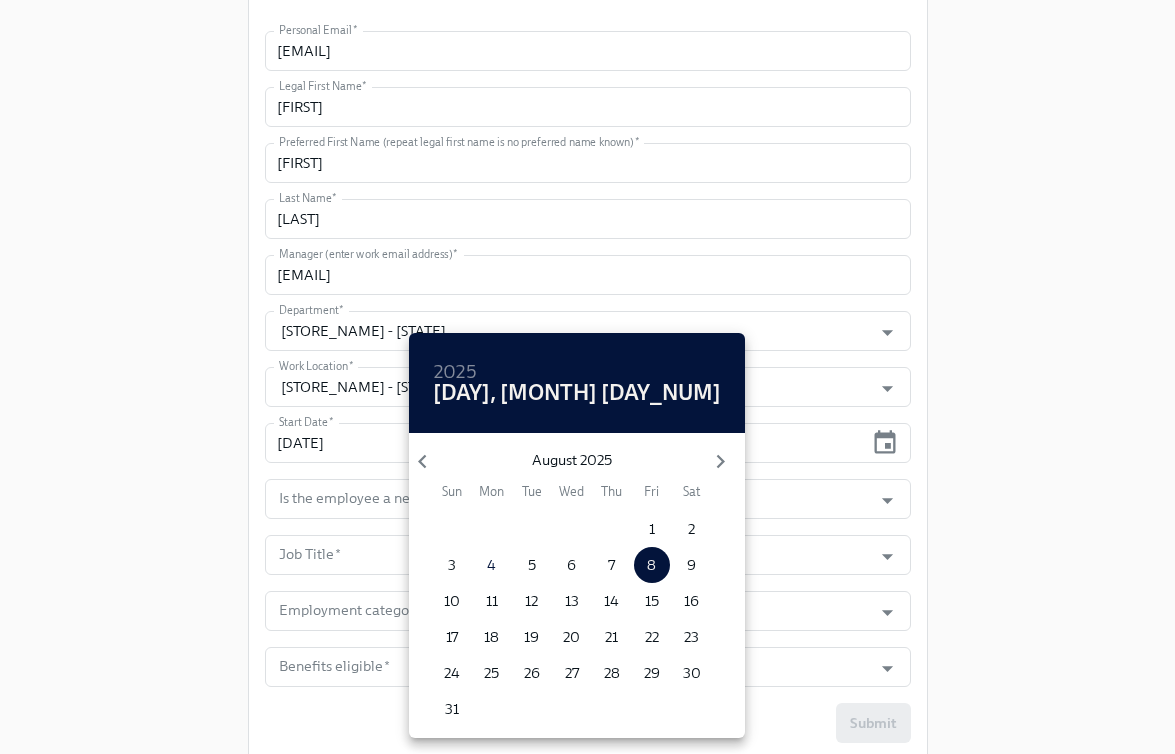 click at bounding box center (587, 377) 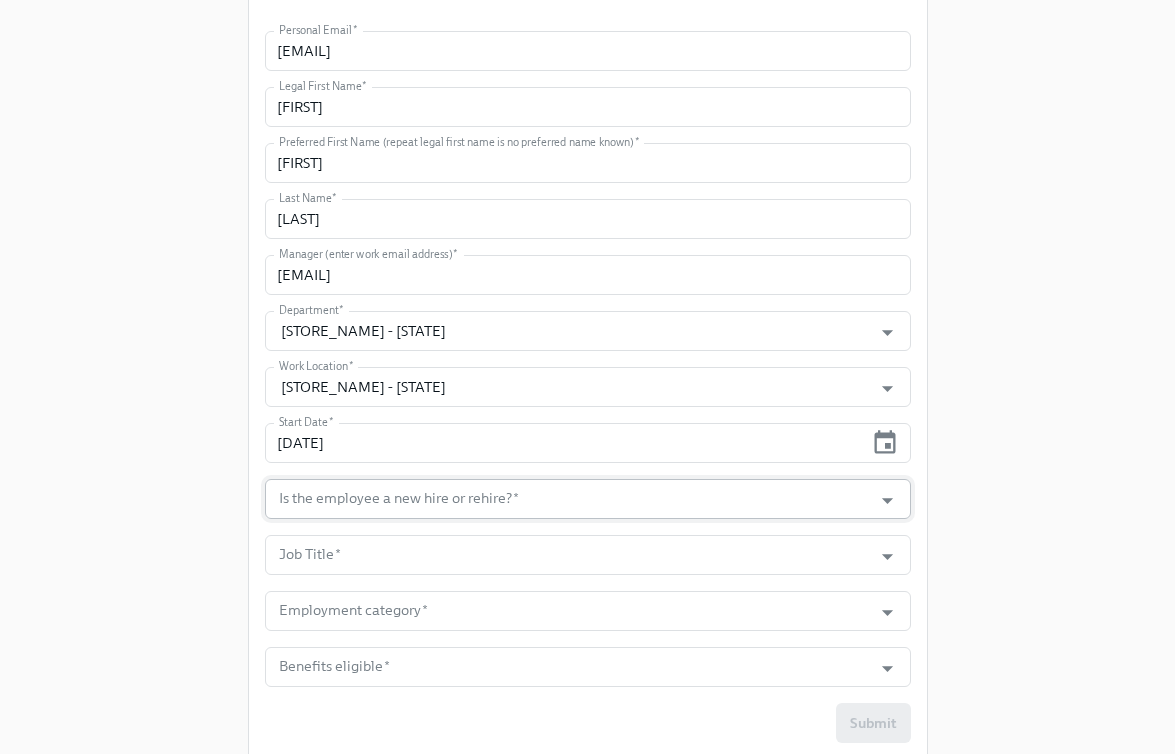 click on "Is the employee a new hire or rehire?   *" at bounding box center (569, 499) 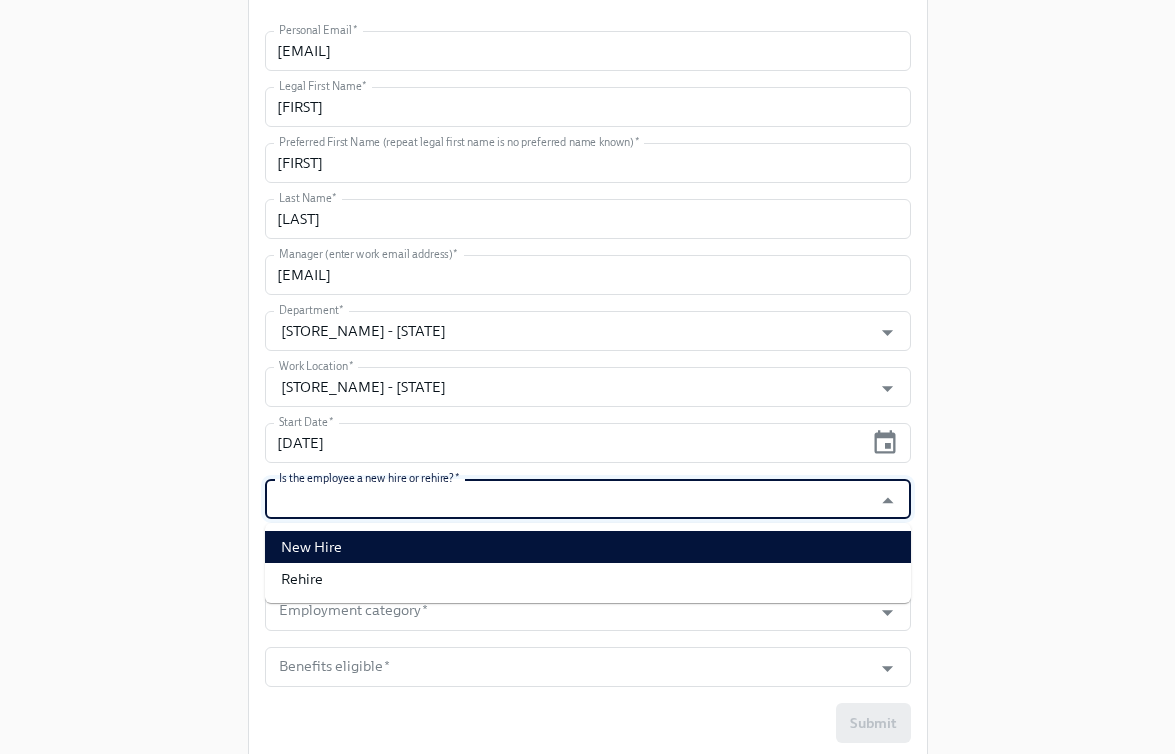 click on "New Hire" at bounding box center (588, 547) 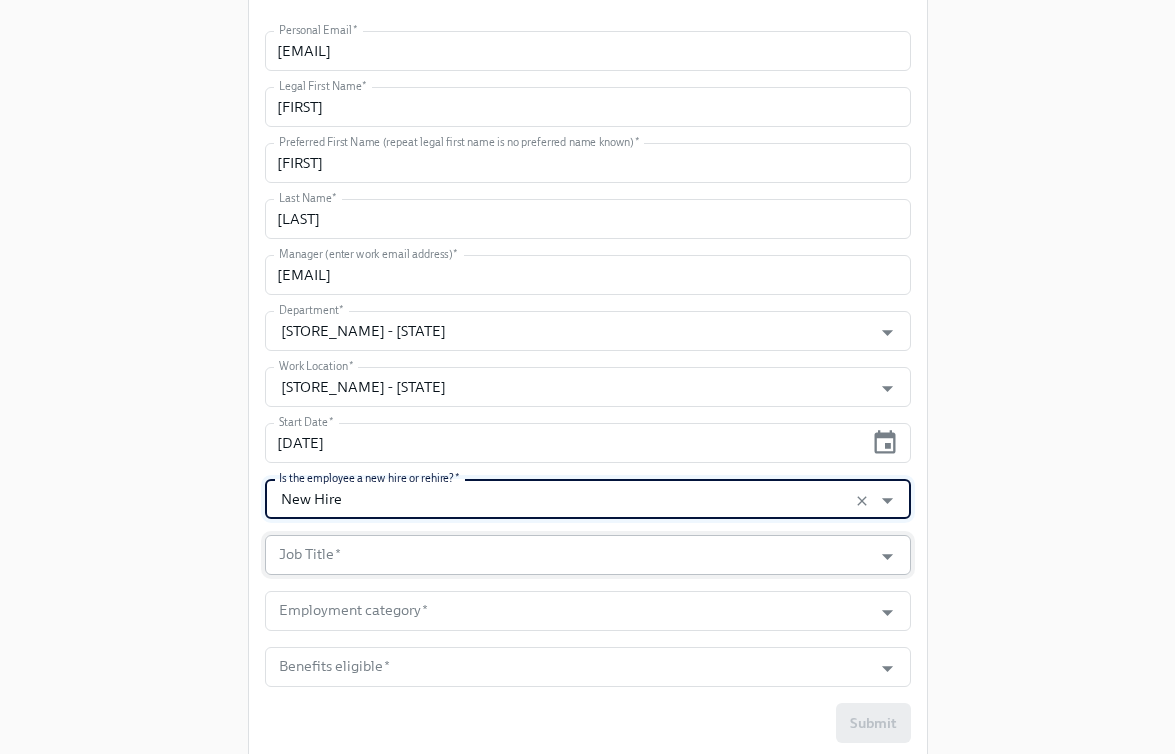 click on "Job Title   *" at bounding box center (569, 555) 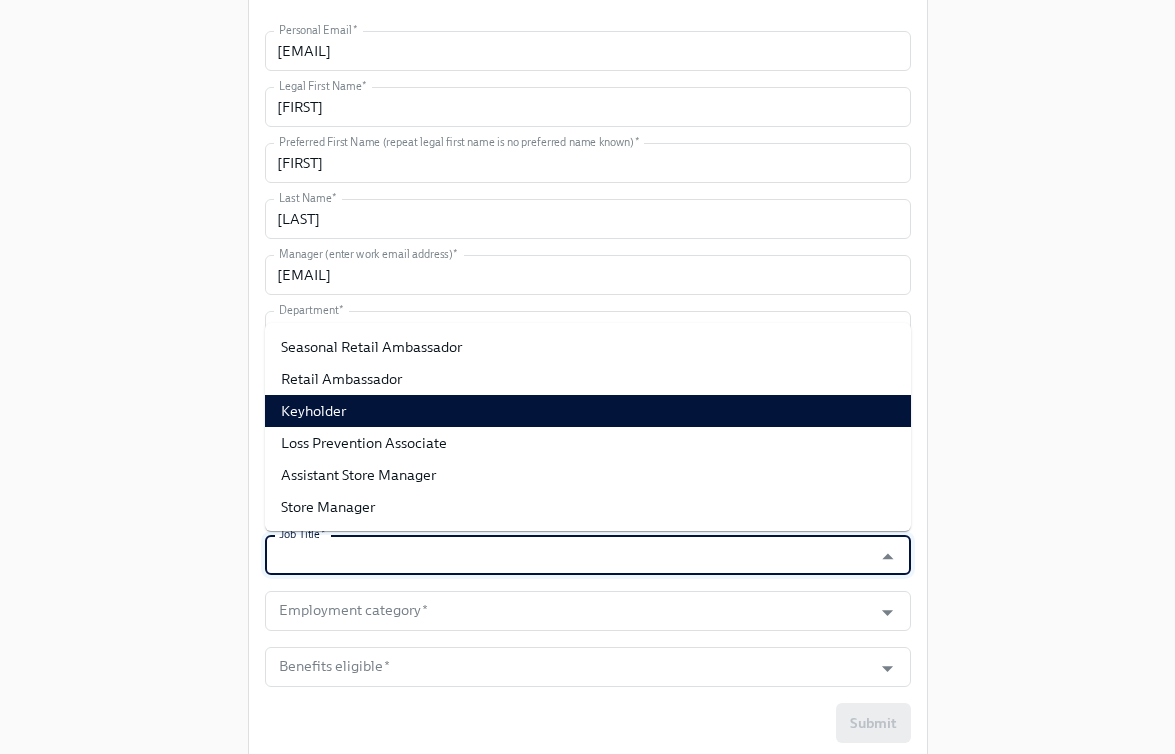 click on "Keyholder" at bounding box center (588, 411) 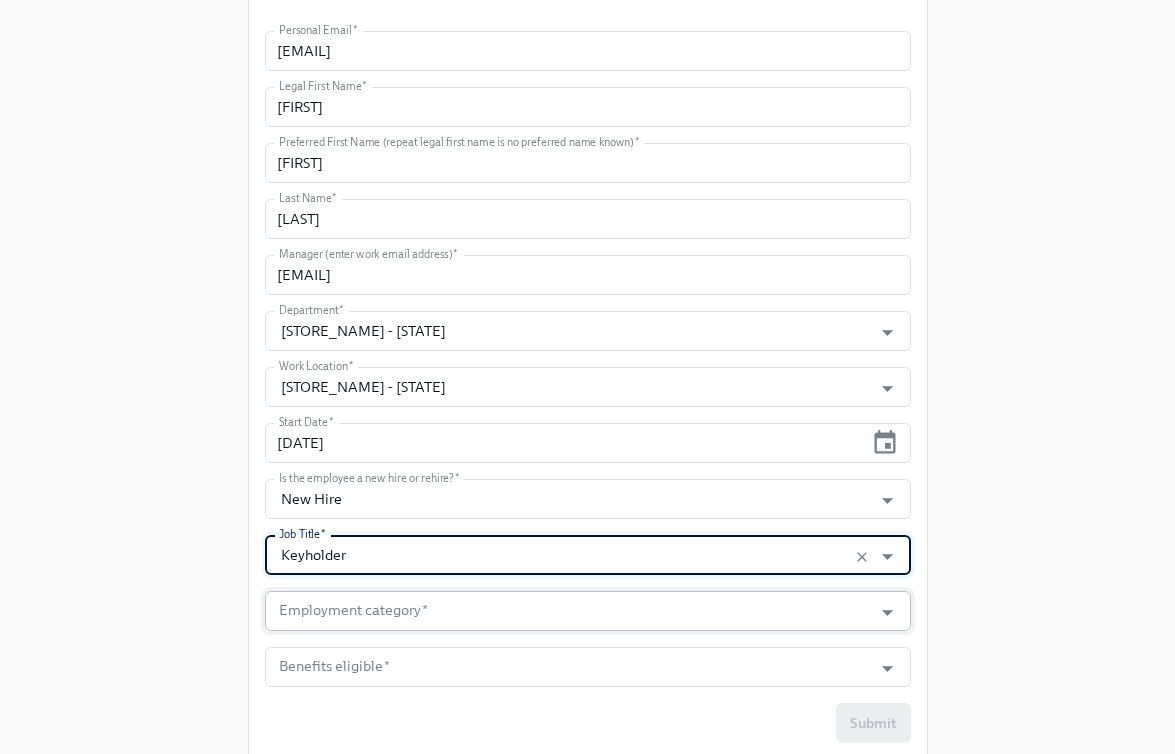 click on "Employment category   *" at bounding box center [569, 611] 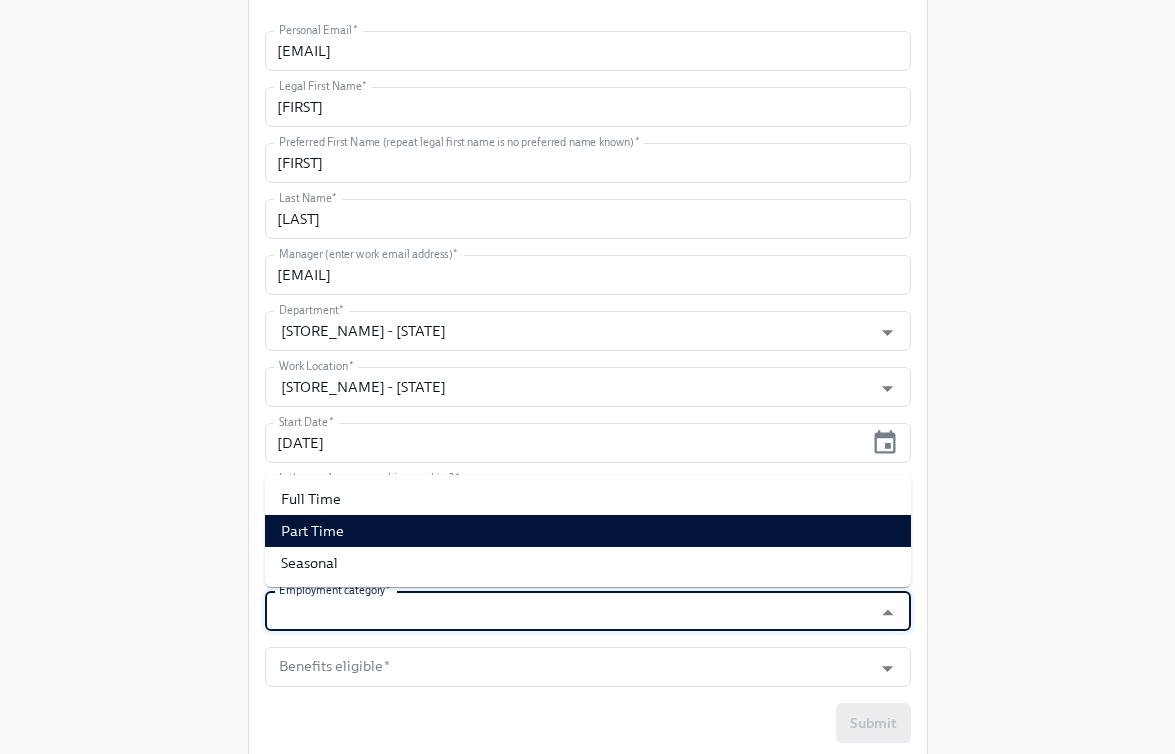 click on "Part Time" at bounding box center [588, 531] 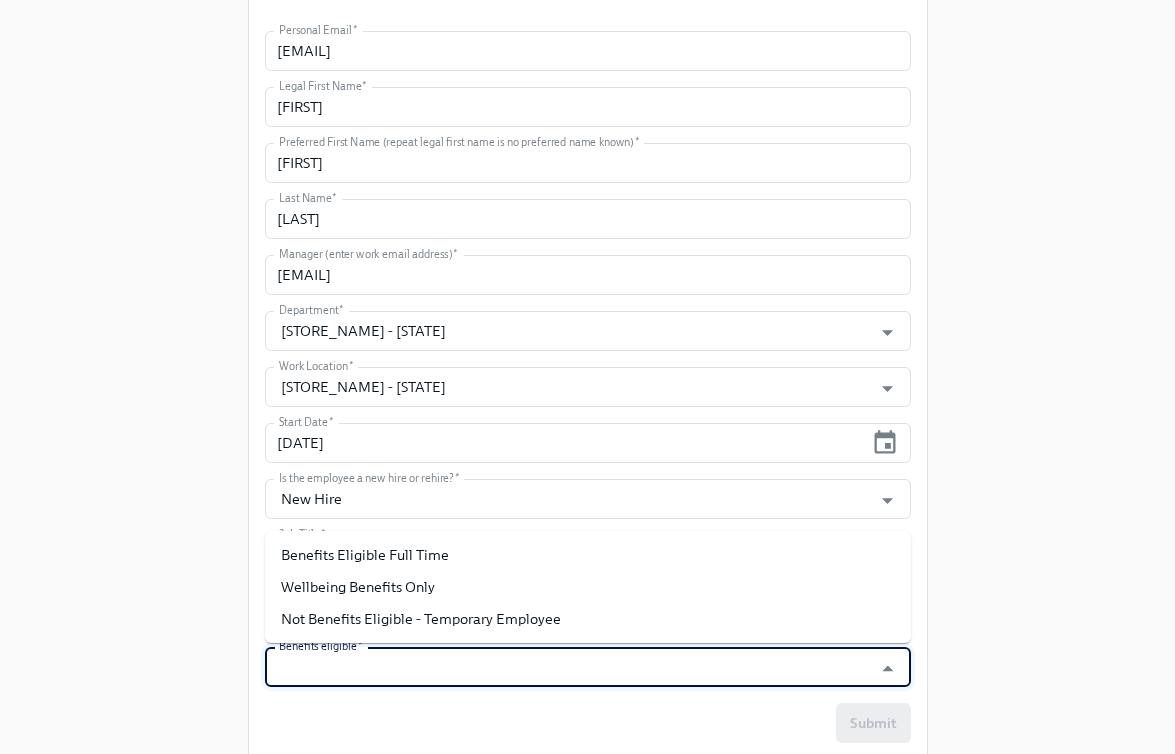 click on "Benefits eligible   *" at bounding box center [569, 667] 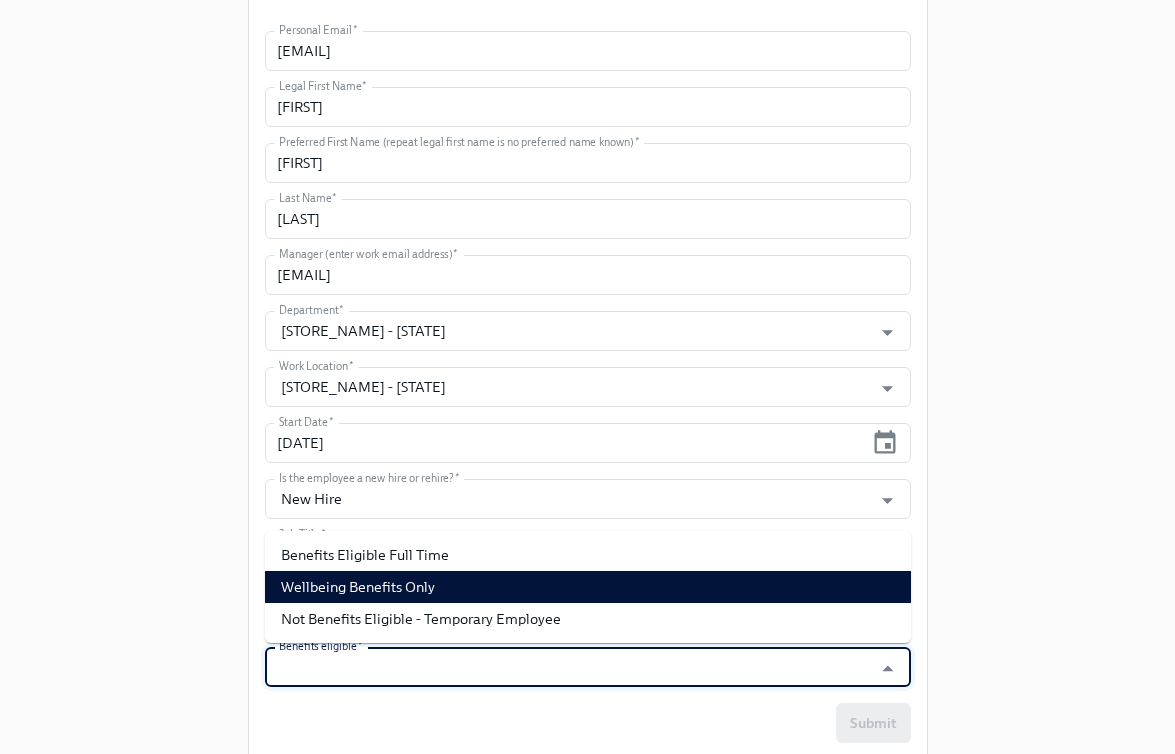 click on "Wellbeing Benefits Only" at bounding box center [588, 587] 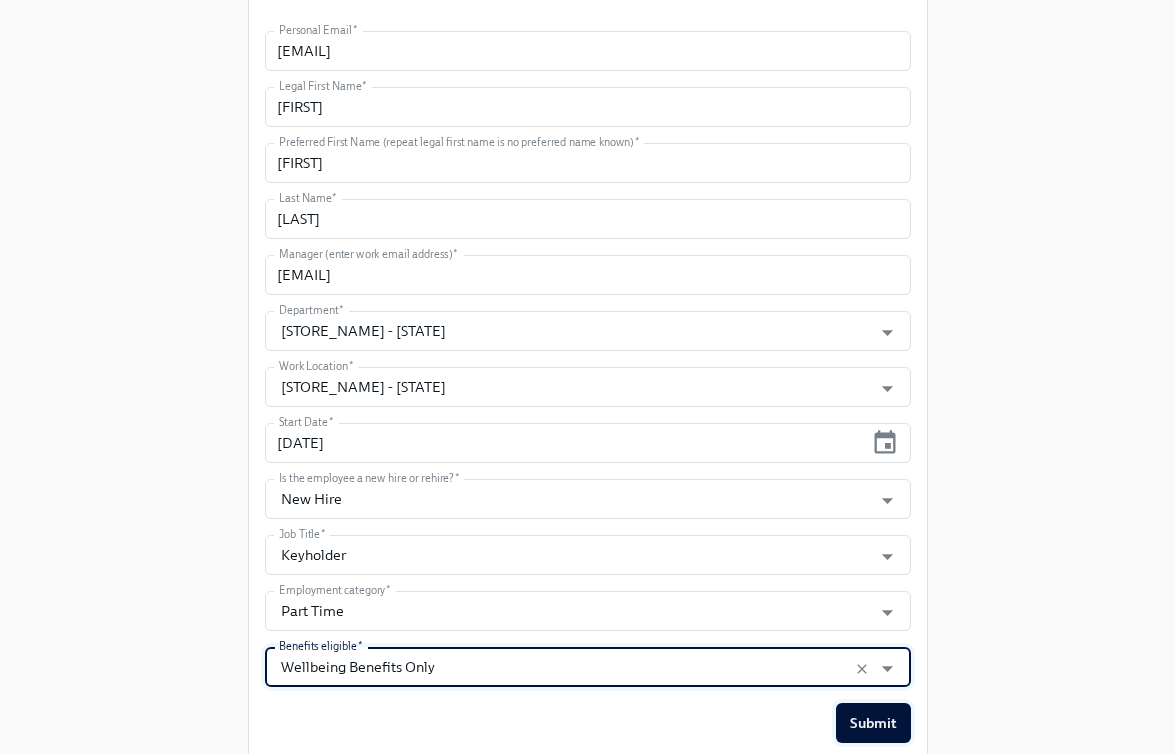 click on "Submit" at bounding box center (873, 723) 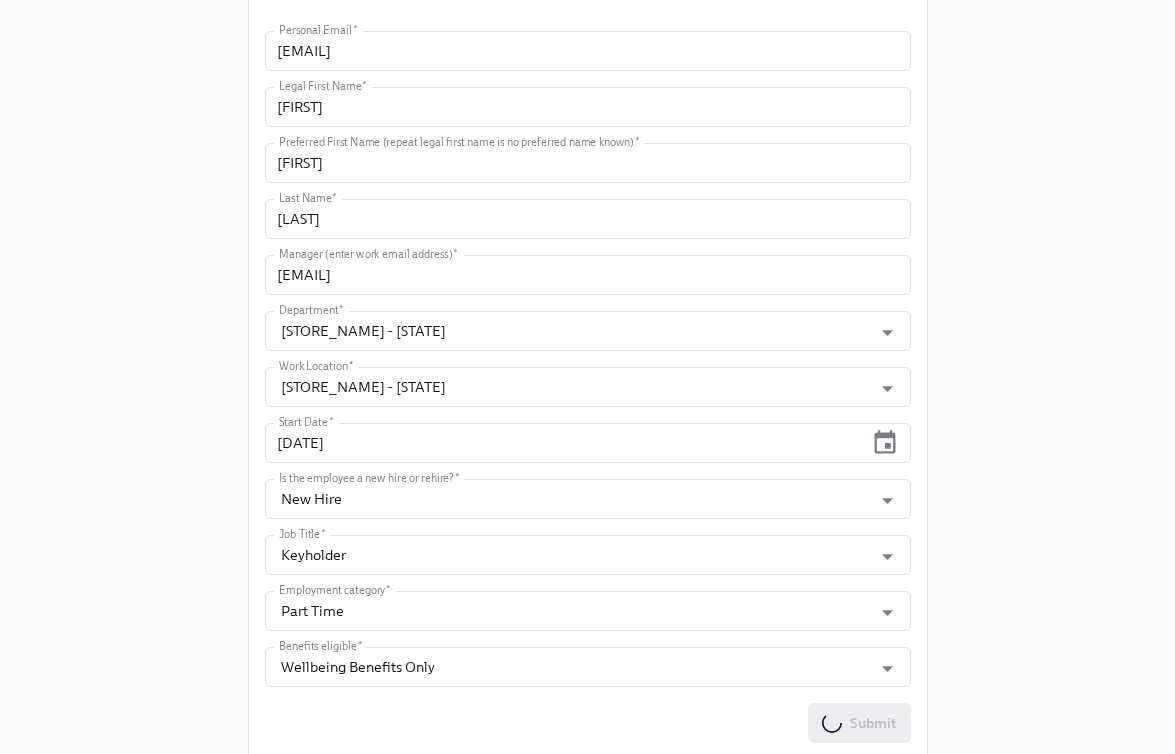 scroll, scrollTop: 0, scrollLeft: 0, axis: both 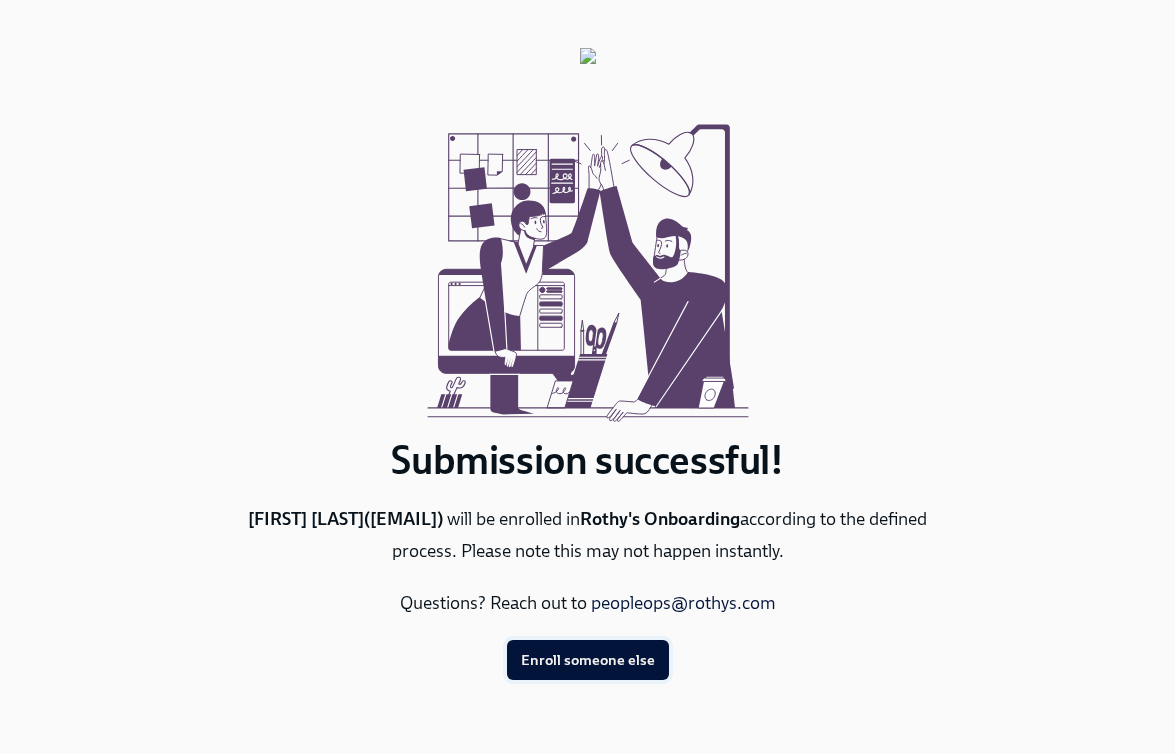click on "Enroll someone else" at bounding box center [588, 660] 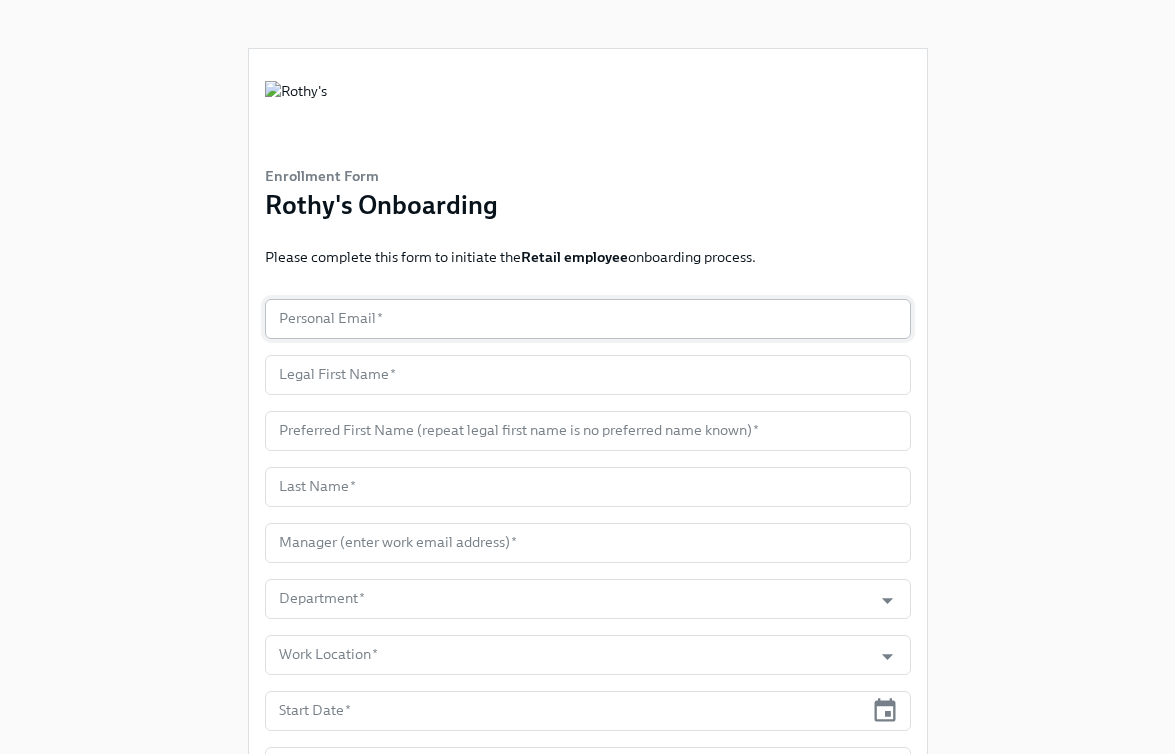 click at bounding box center [588, 319] 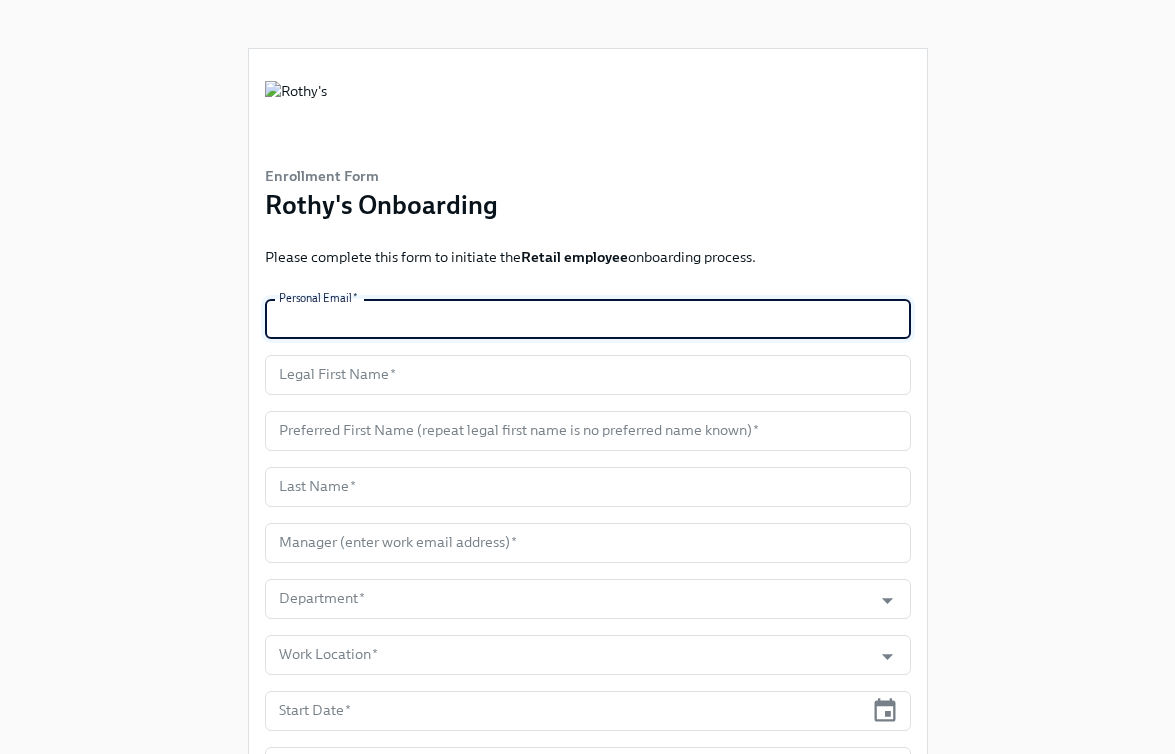 paste on "[EMAIL]" 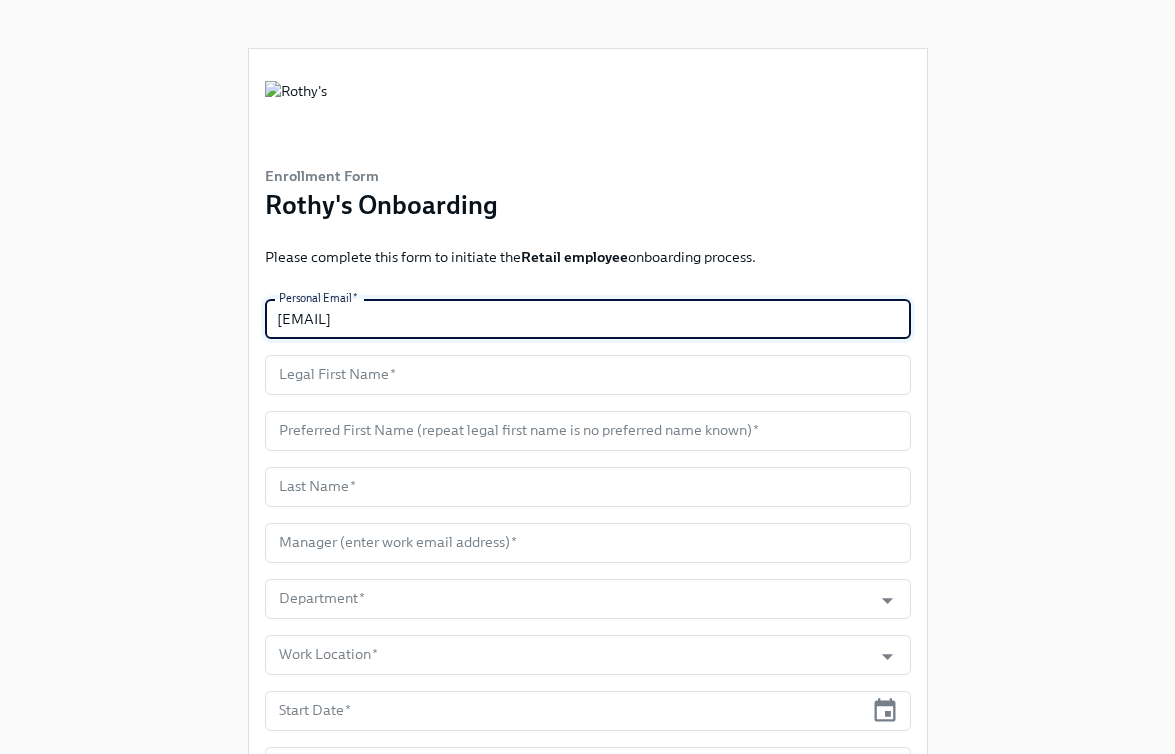 type on "[EMAIL]" 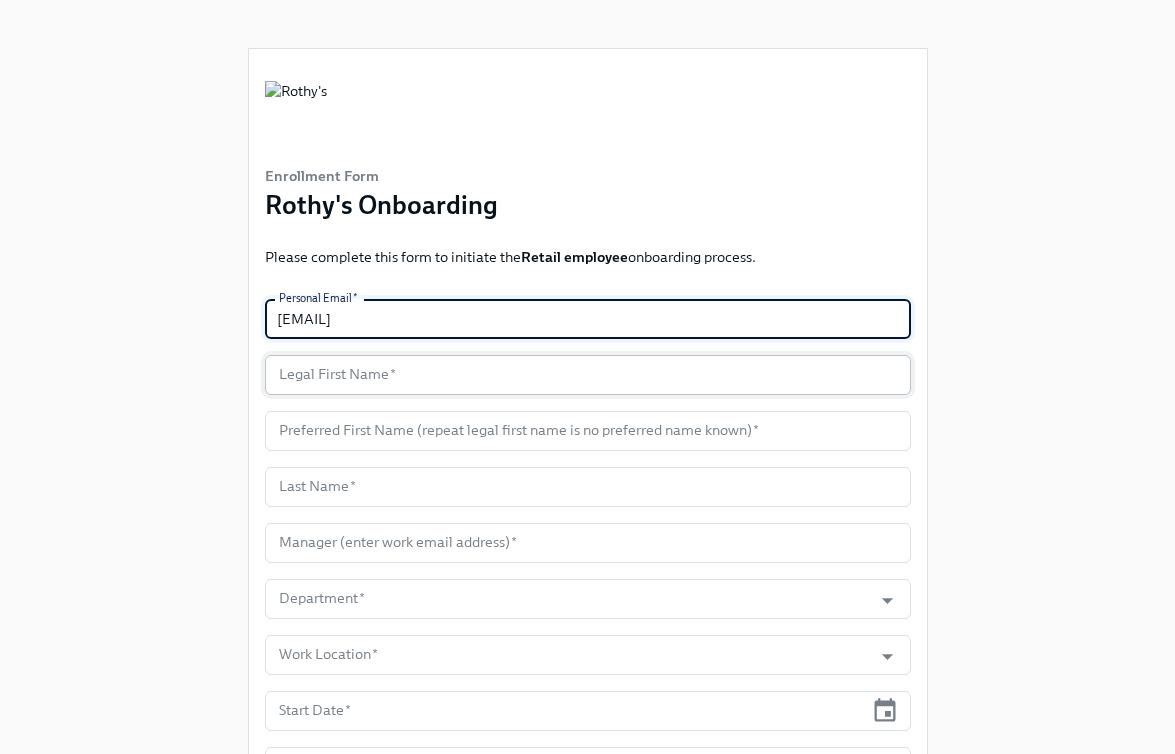 click at bounding box center (588, 375) 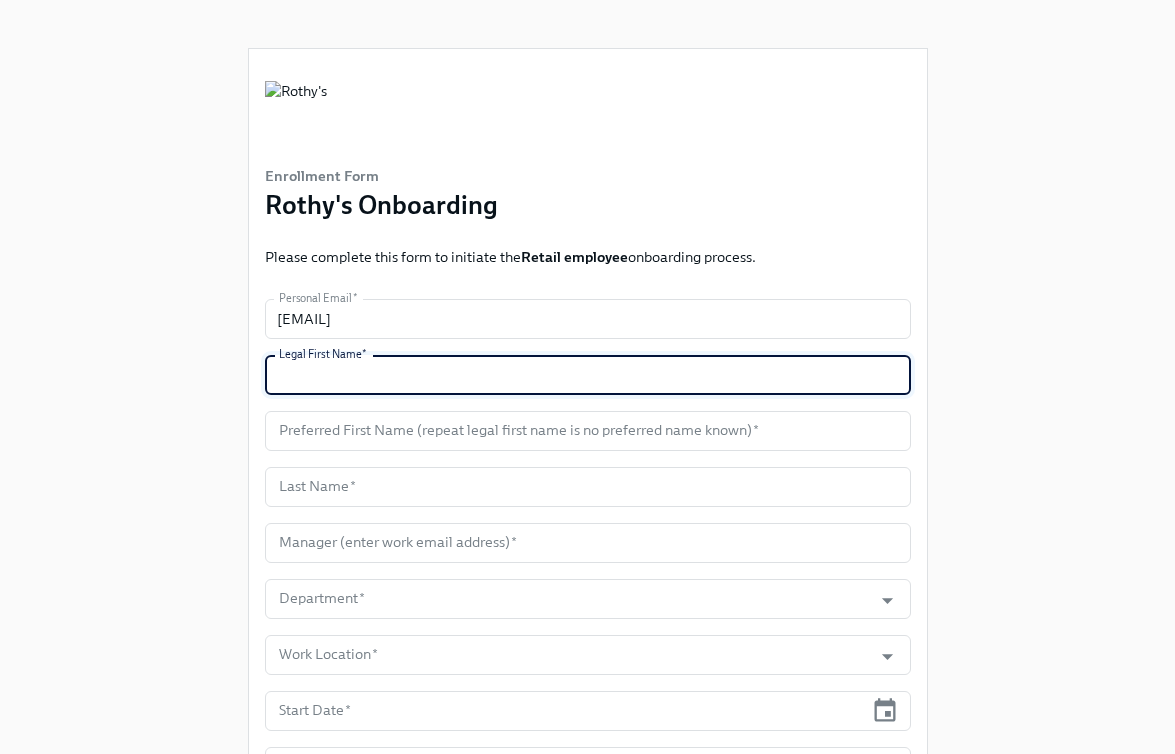 paste on "[FIRST]" 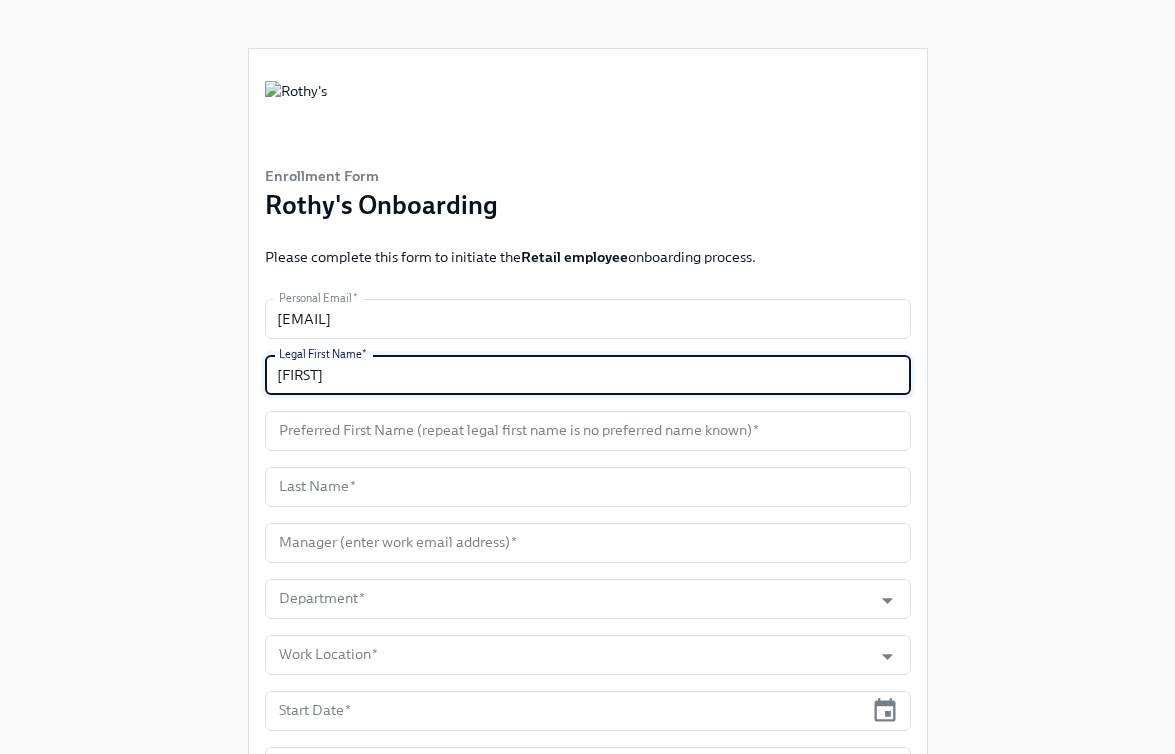 type on "[FIRST]" 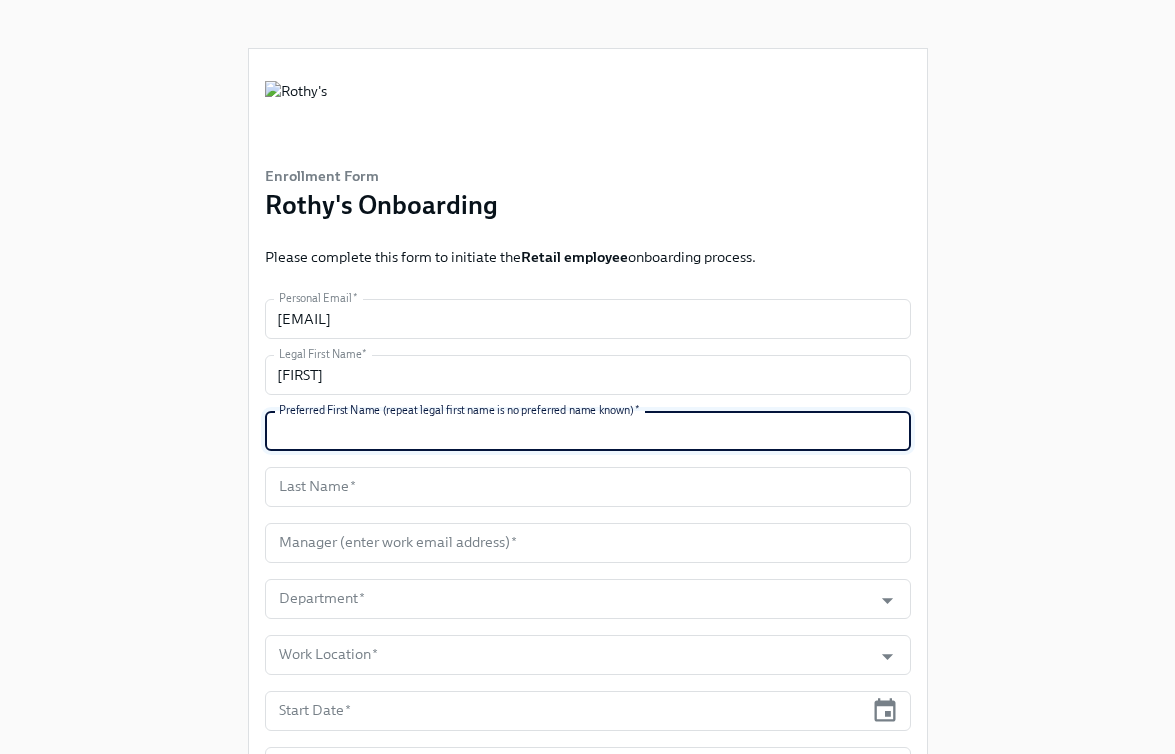 click at bounding box center [588, 431] 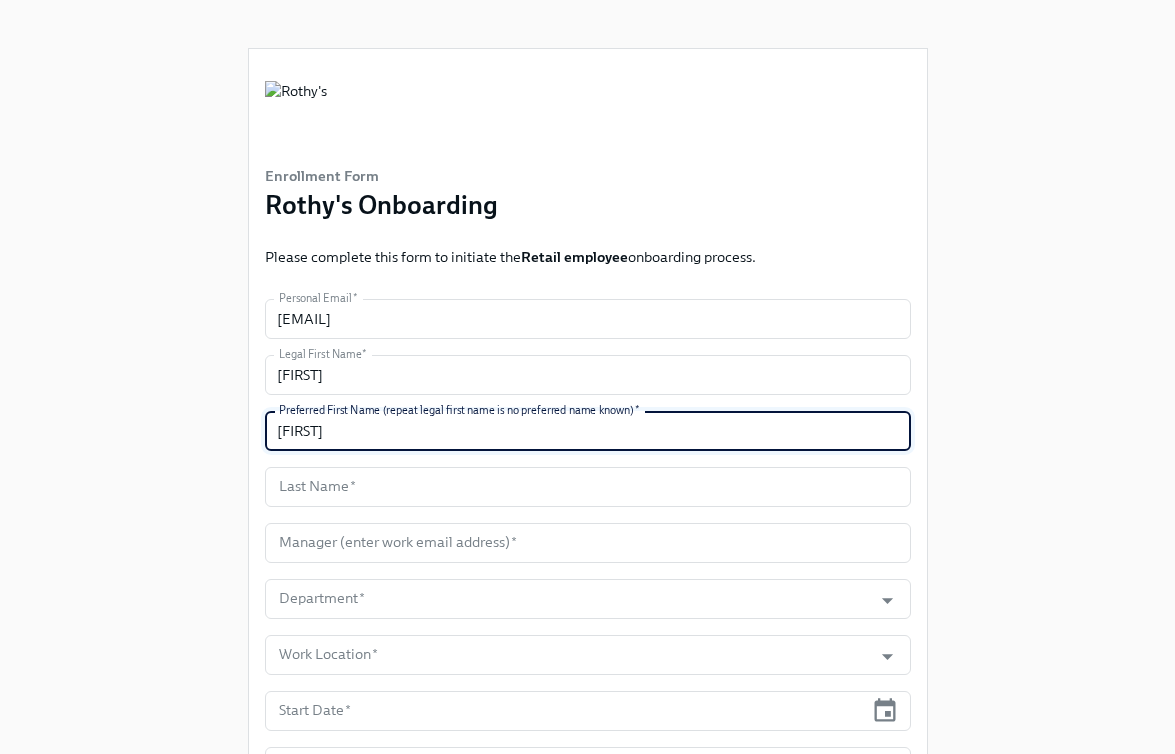 type on "[FIRST]" 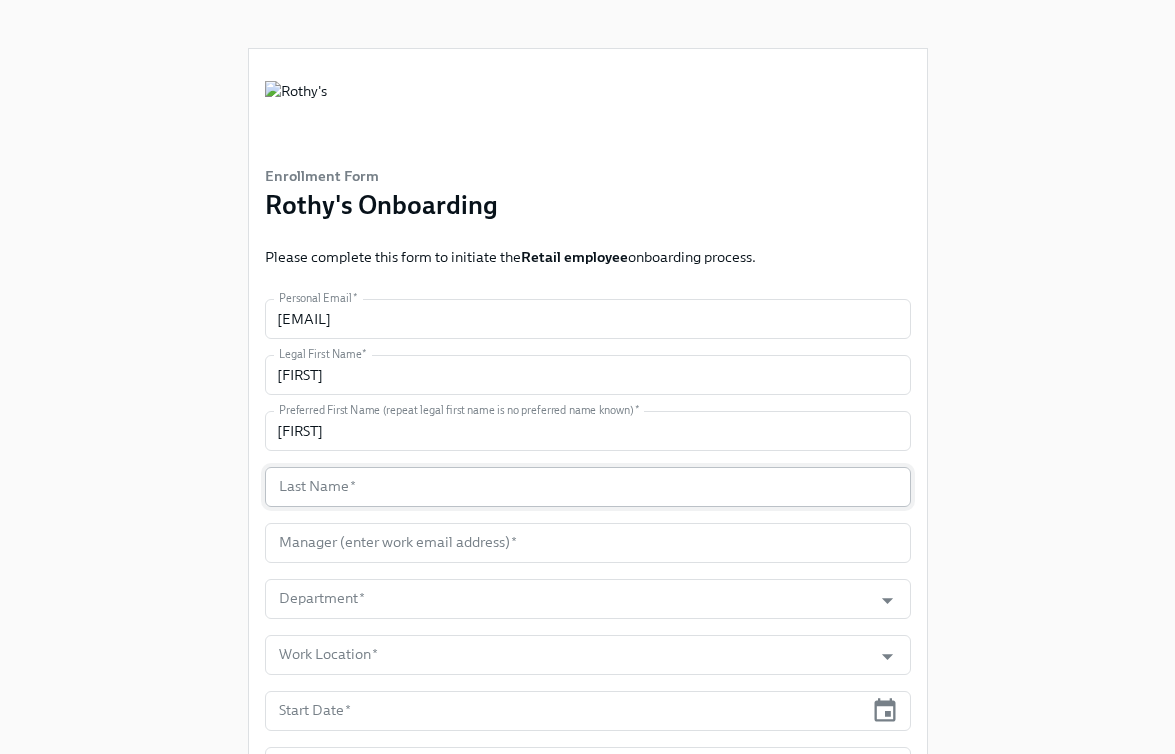 click at bounding box center (588, 487) 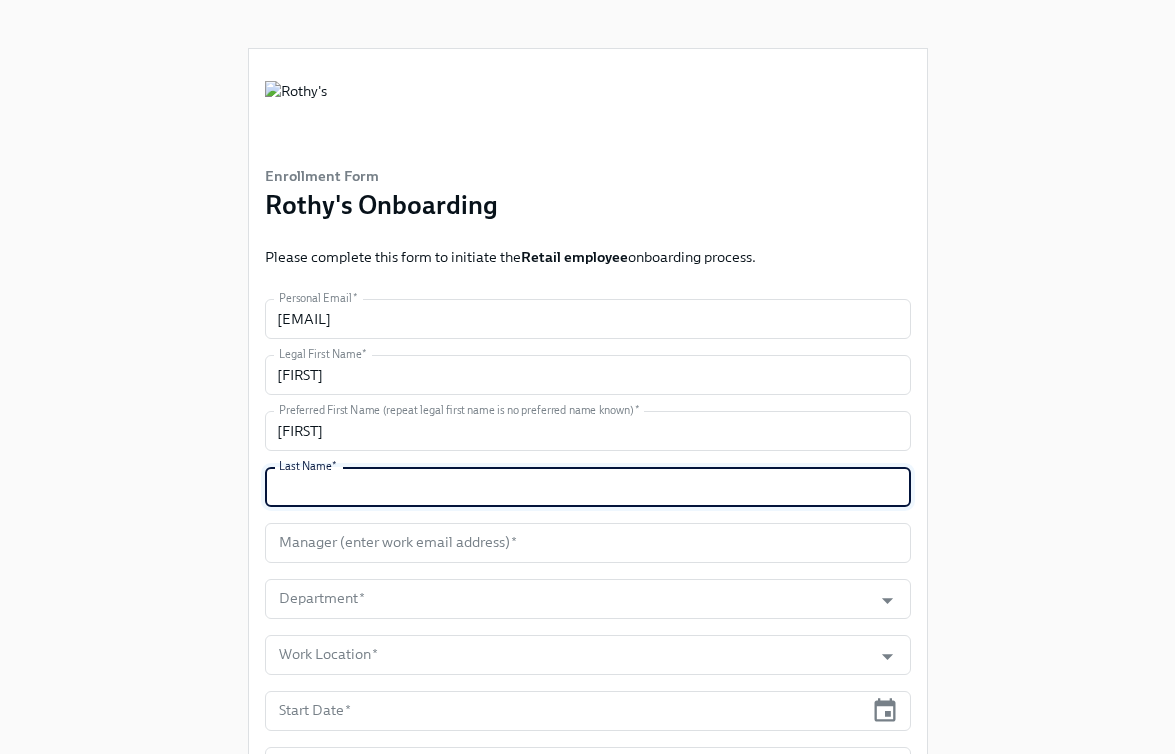 paste on "[LAST]" 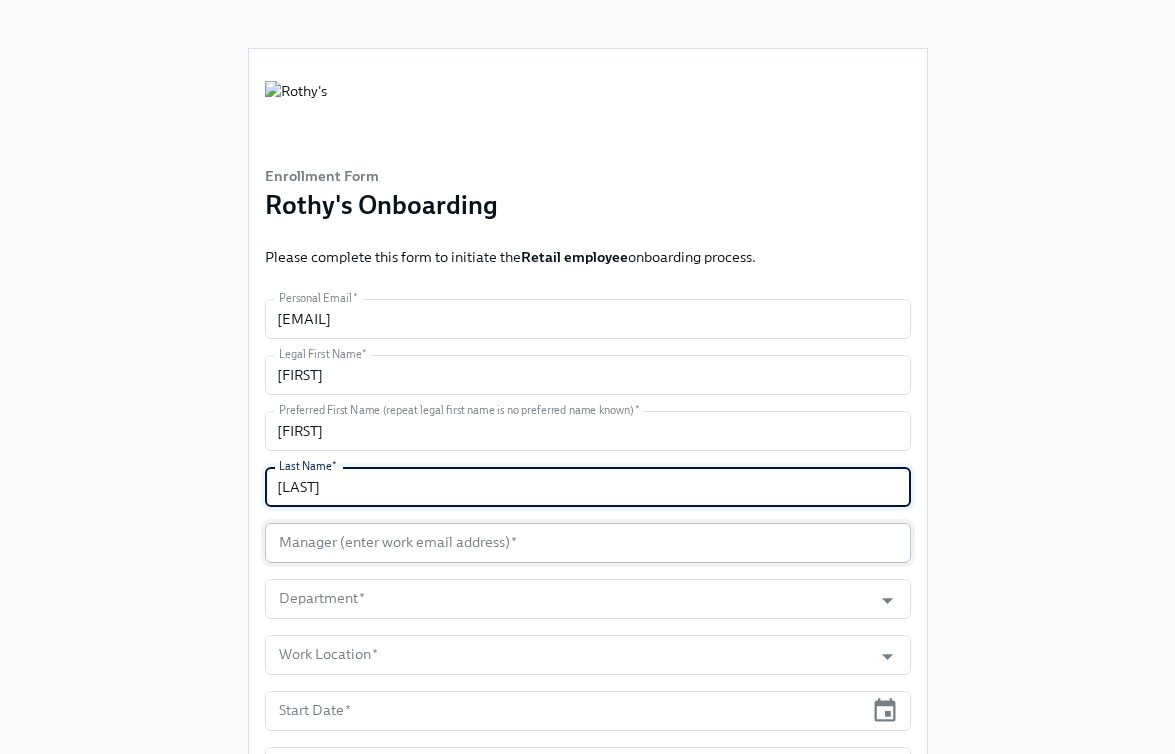 type on "[LAST]" 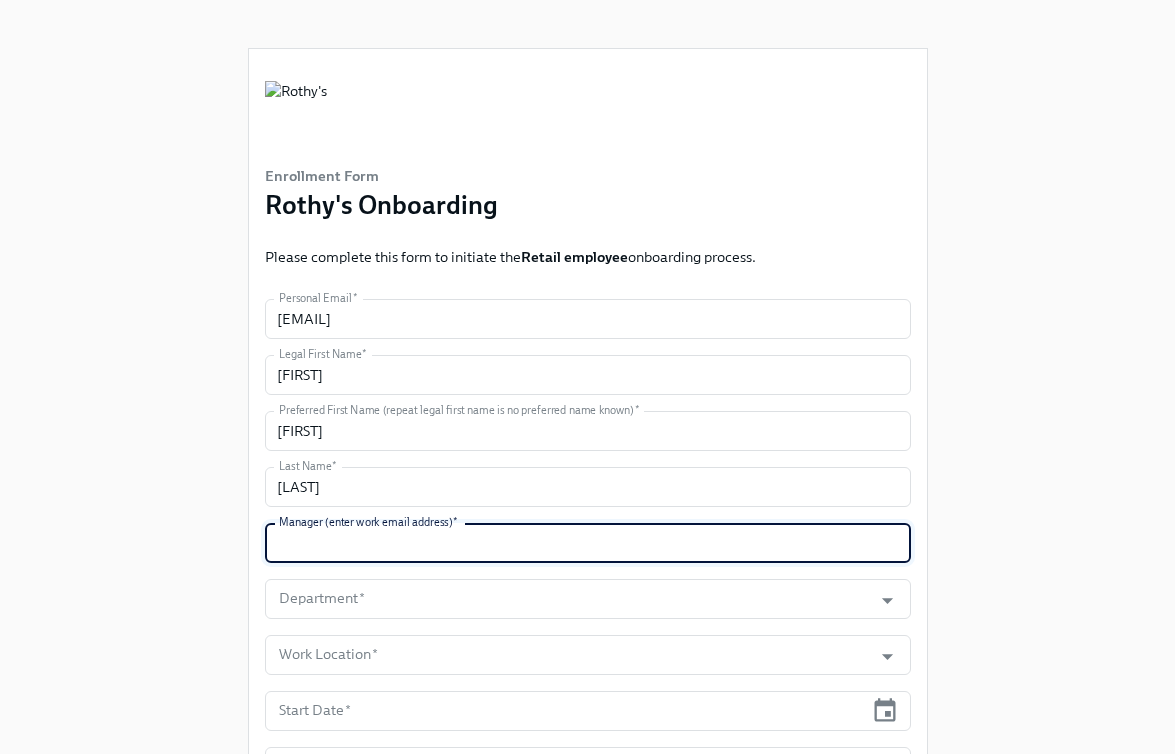 paste on "[EMAIL]" 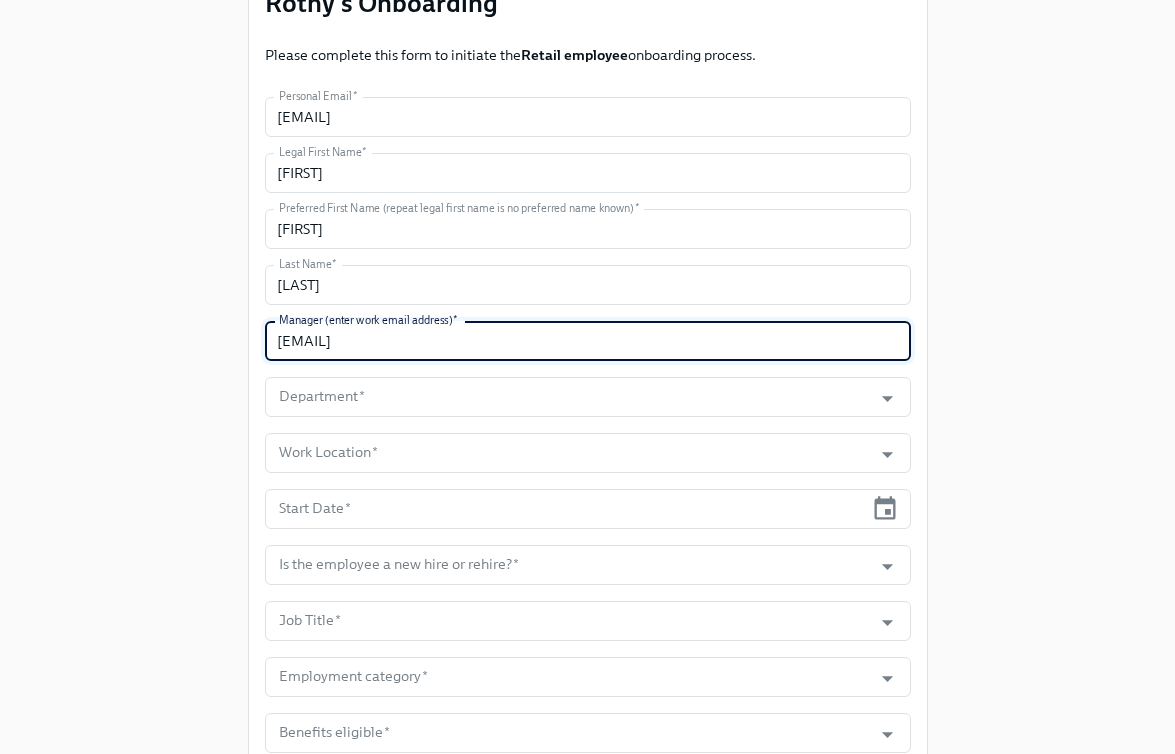 scroll, scrollTop: 233, scrollLeft: 0, axis: vertical 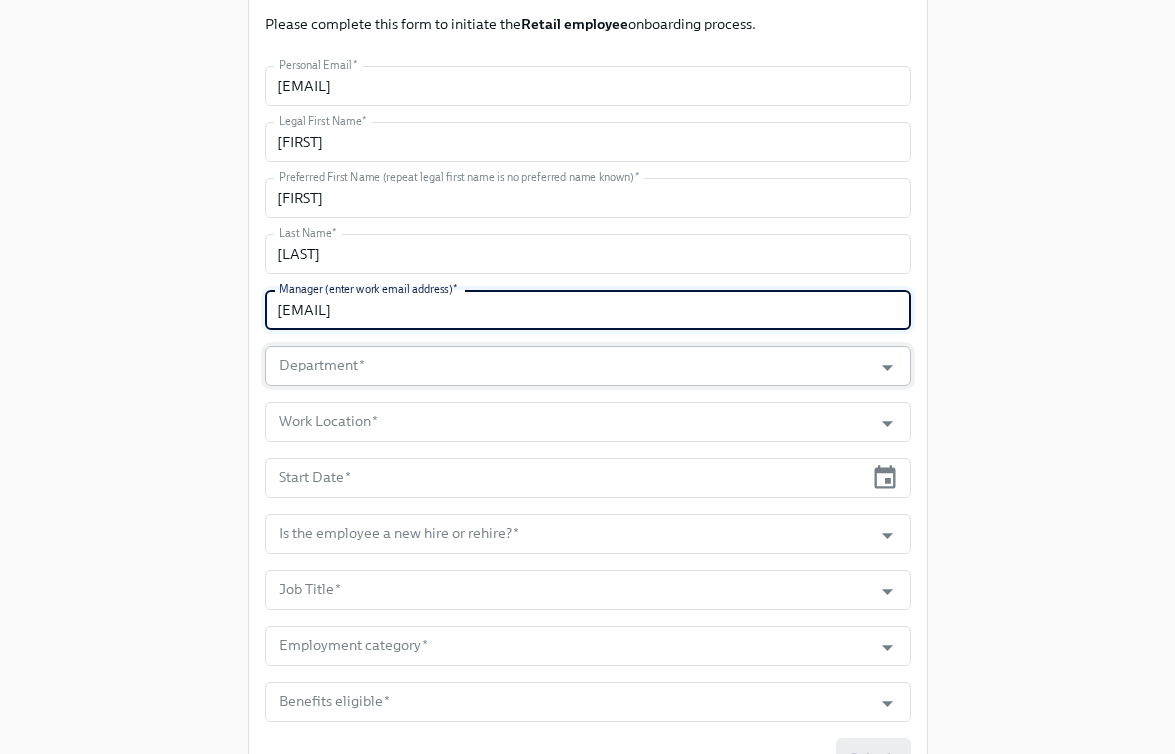 type on "[EMAIL]" 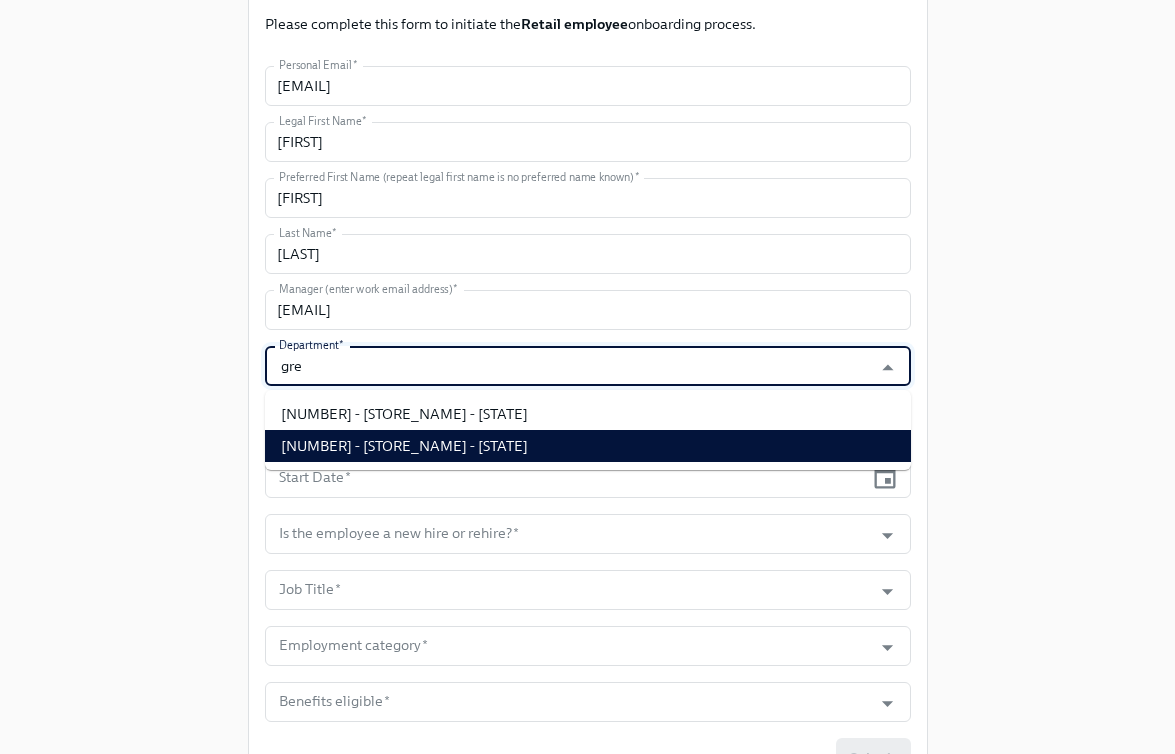 click on "[NUMBER] - [STORE_NAME] - [STATE]" at bounding box center (588, 446) 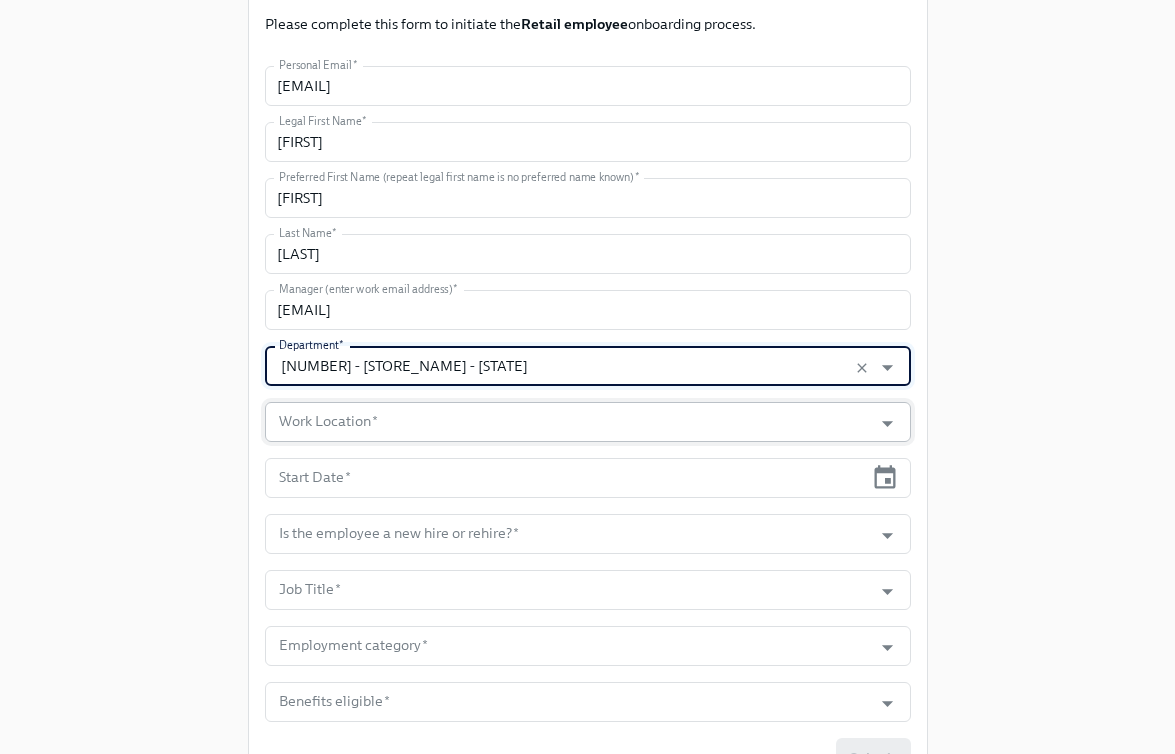 type on "[NUMBER] - [STORE_NAME] - [STATE]" 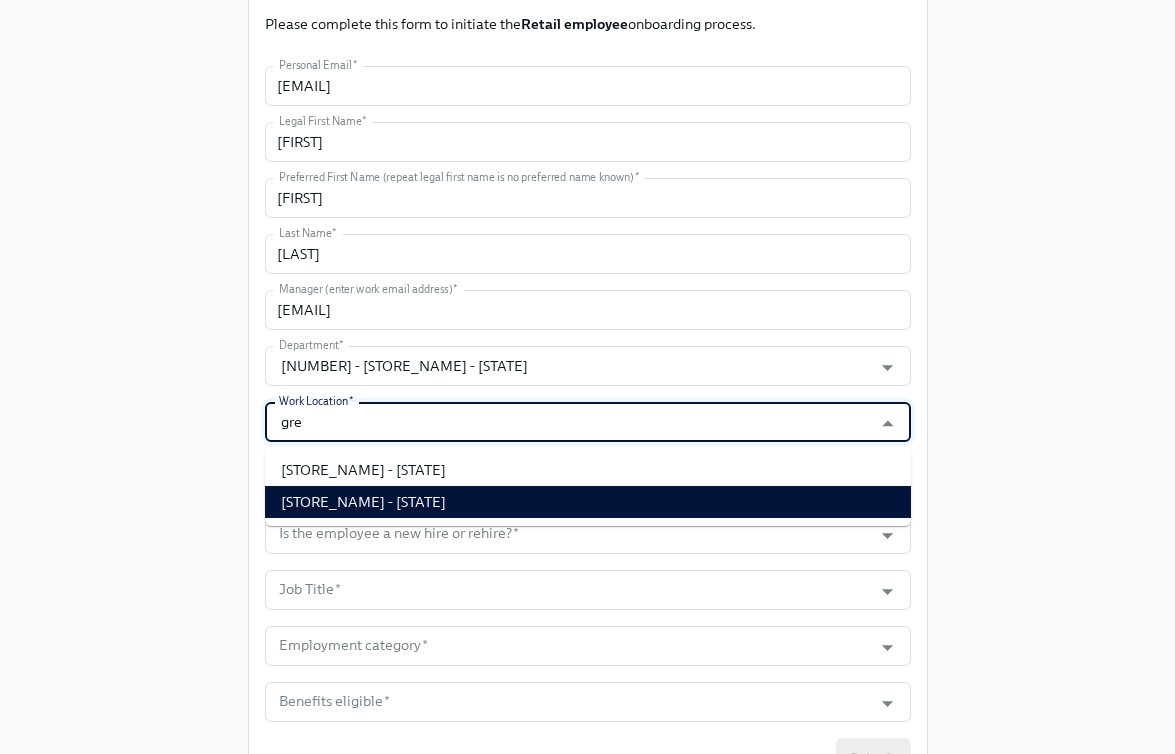 click on "[STORE_NAME] - [STATE]" at bounding box center [588, 502] 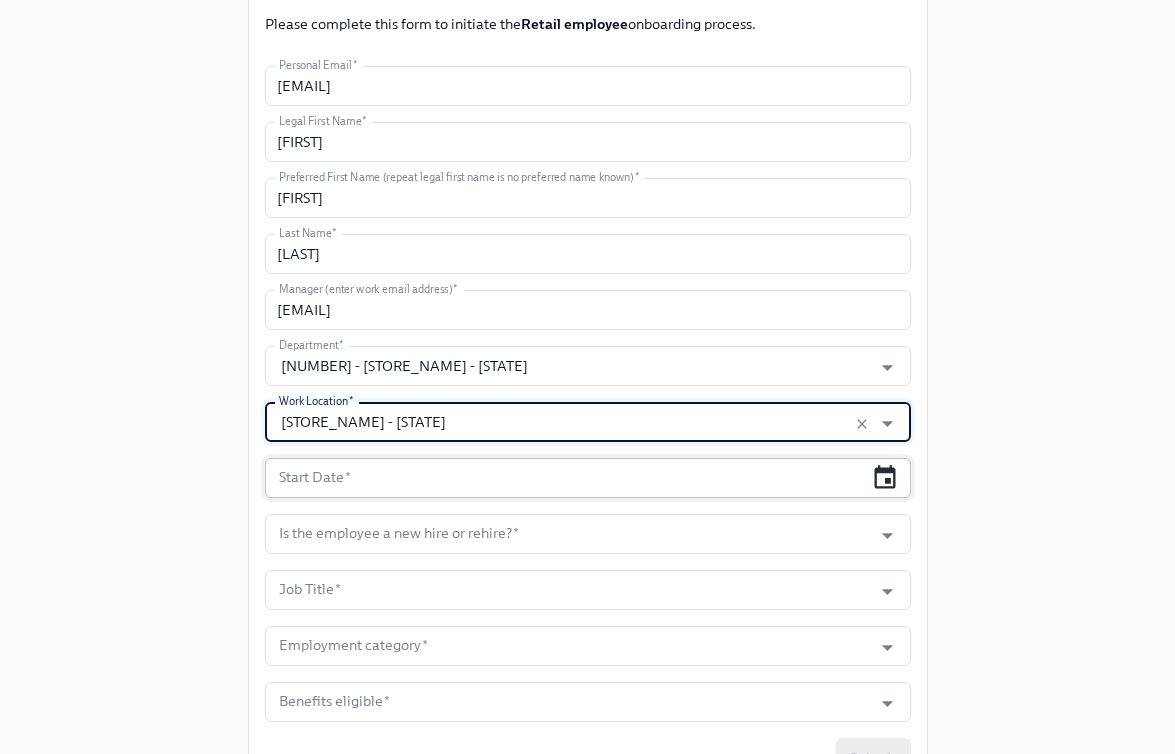 type on "[STORE_NAME] - [STATE]" 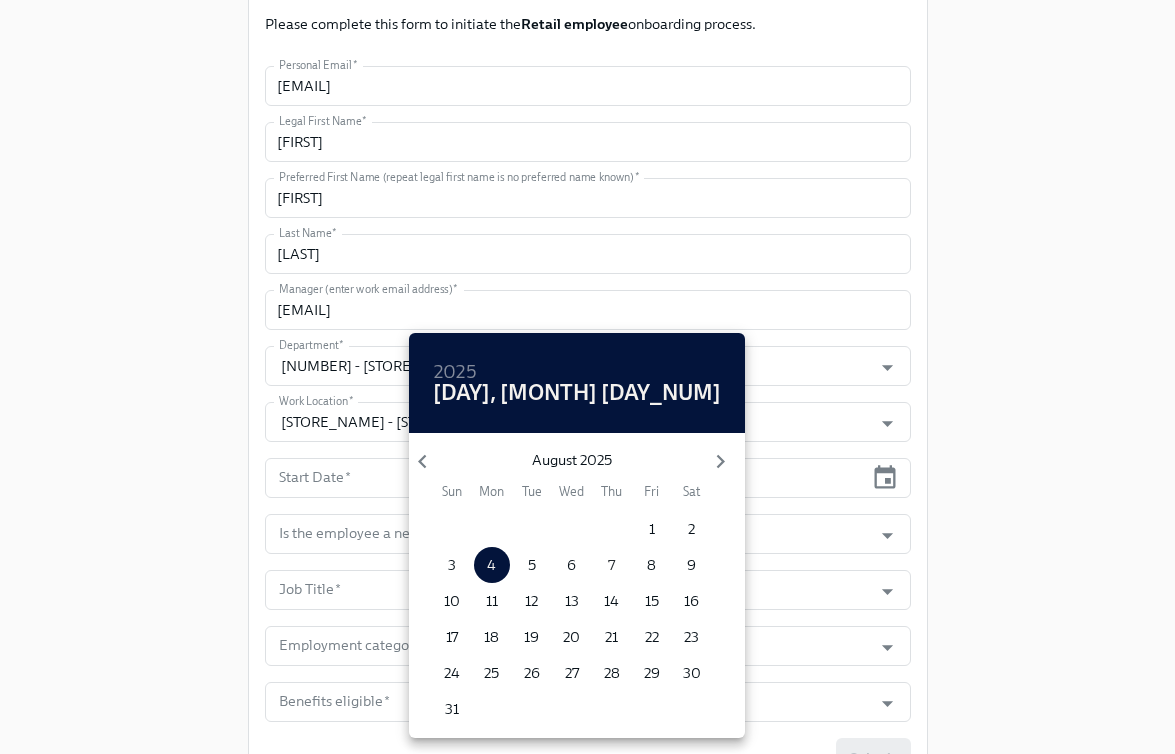 click on "7" at bounding box center (611, 565) 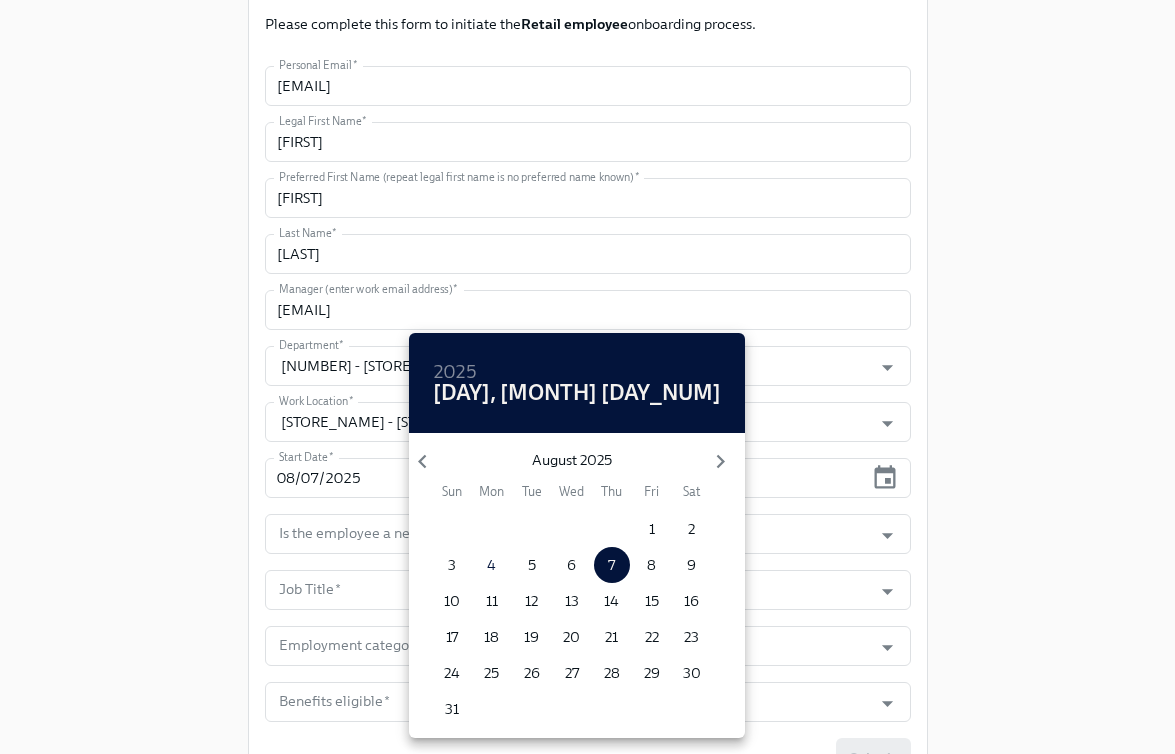 click at bounding box center (587, 377) 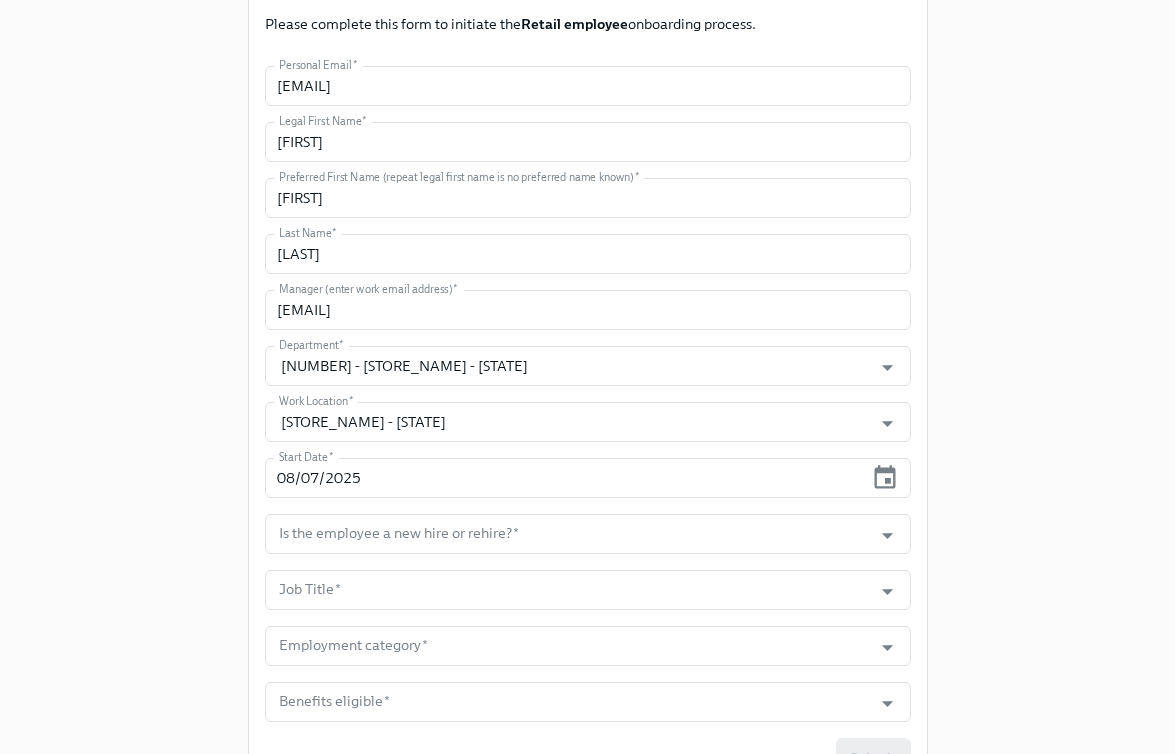 click on "Enrollment Form Rothy's Onboarding Please complete this form to initiate the  Retail employee  onboarding process. Personal Email   * [EMAIL] Personal Email  * Legal First Name   * [FIRST] Legal First Name  * Preferred First Name (repeat legal first name is no preferred name known)   * [FIRST] Preferred First Name (repeat legal first name is no preferred name known)  * Last Name   * [LAST] Last Name  * Manager (enter work email address)   * [EMAIL] Manager (enter work email address)  * Department   * [NUMBER] - [STORE_NAME] - [STATE] Department  * Work Location   * [STORE_NAME] - [STATE] Work Location  * Start Date   * [DATE] Start Date  * Is the employee a new hire or rehire?   * Is the employee a new hire or rehire?  * Job Title   * Job Title  * Employment category   * Employment category  * Benefits eligible   * Benefits eligible  * Submit" at bounding box center (587, 289) 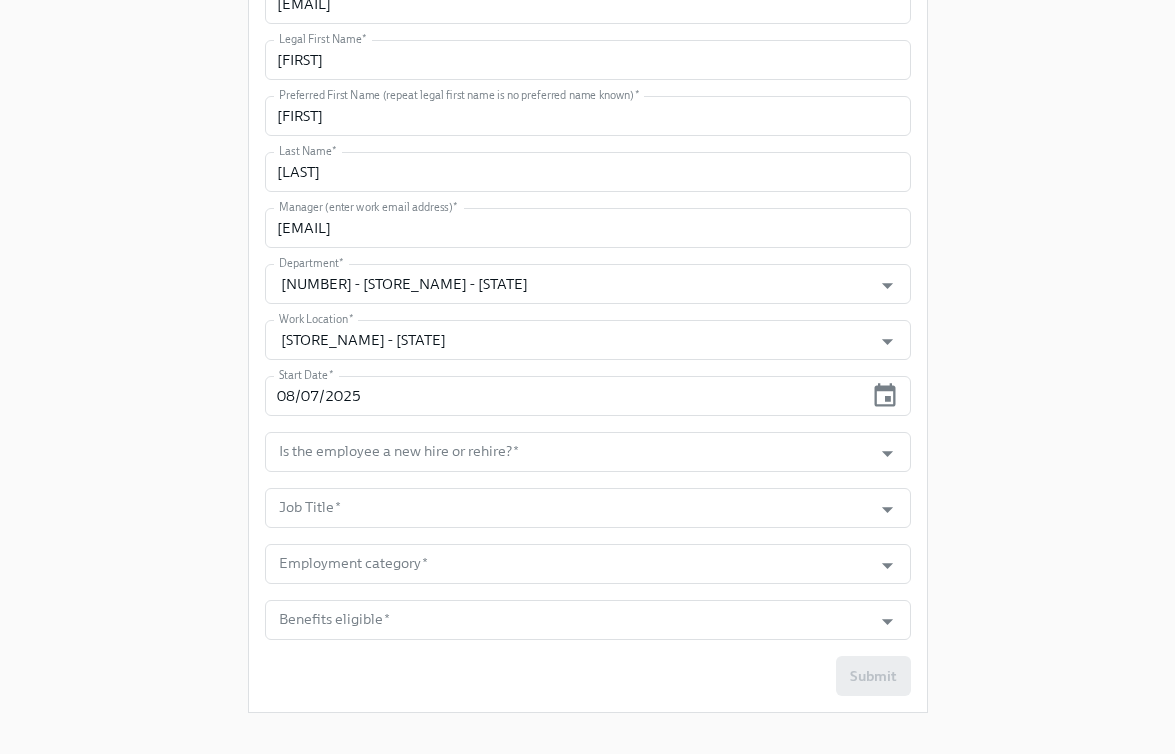 scroll, scrollTop: 338, scrollLeft: 0, axis: vertical 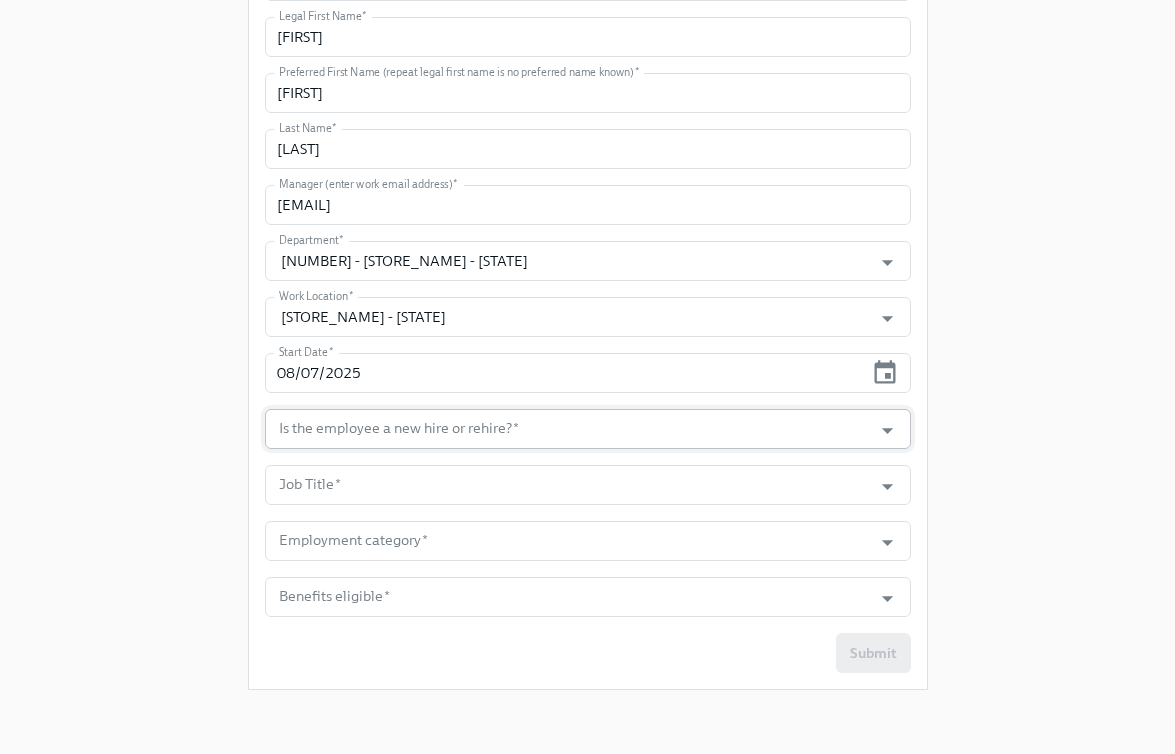 click at bounding box center [875, 430] 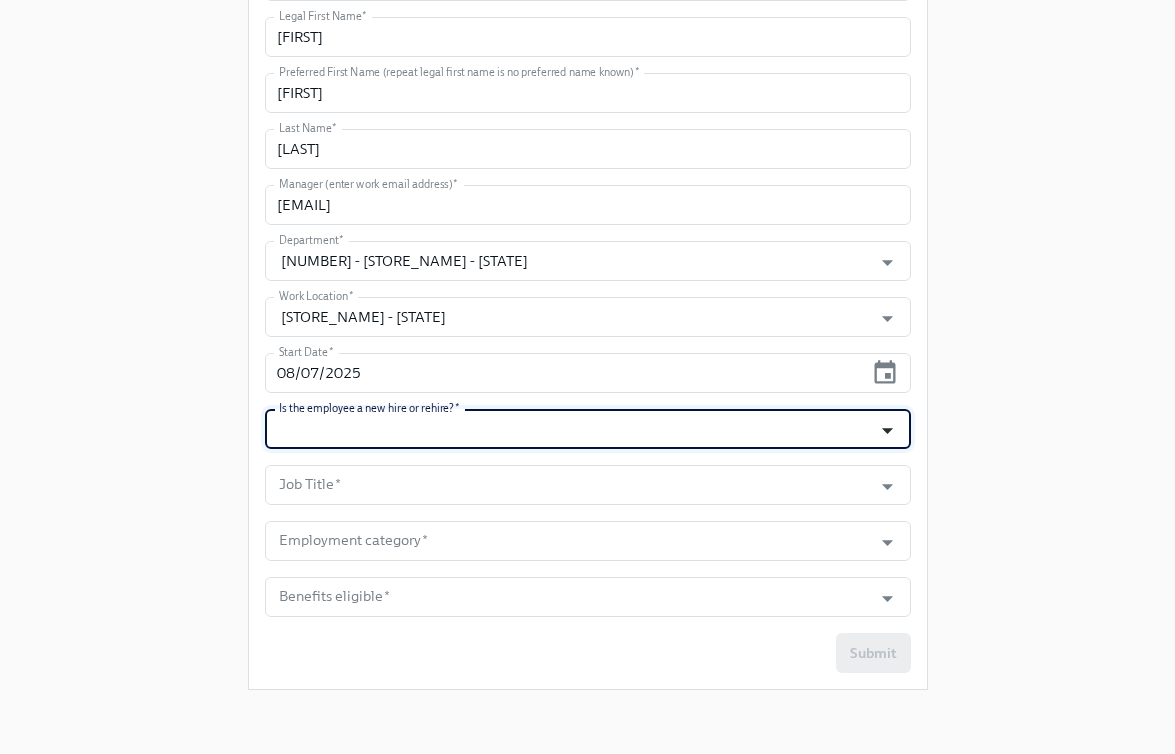 click 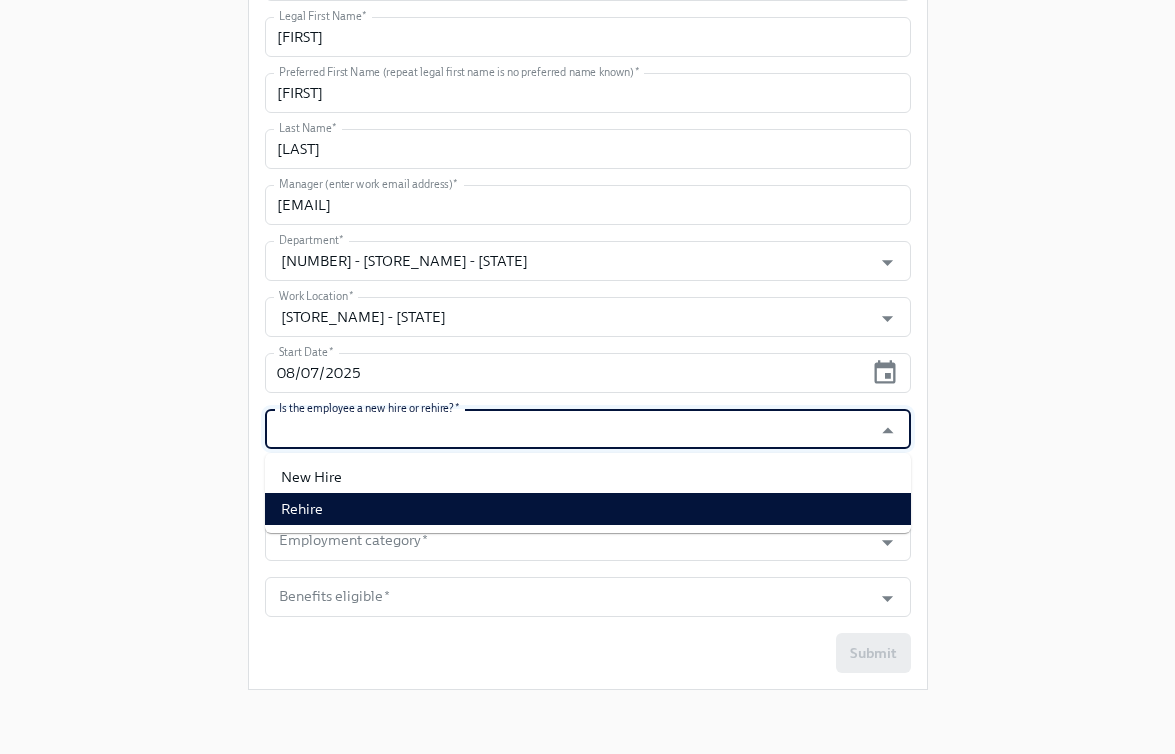 click on "Rehire" at bounding box center (588, 509) 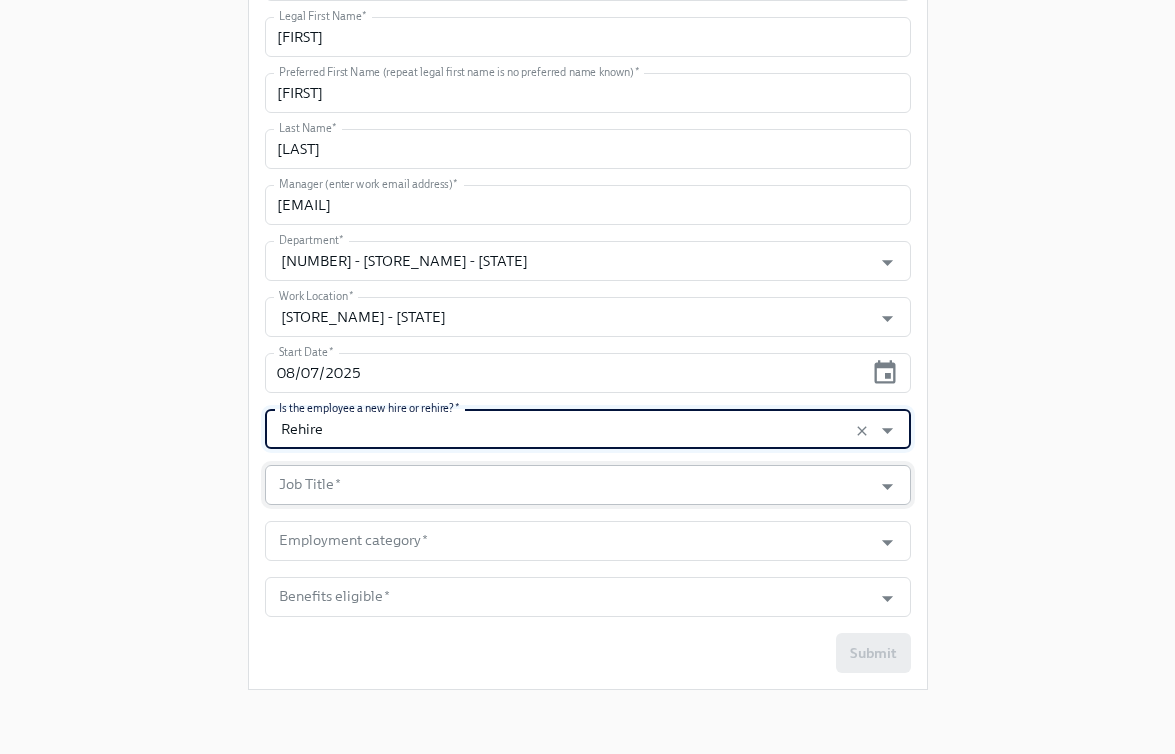 click on "Job Title   *" at bounding box center [569, 485] 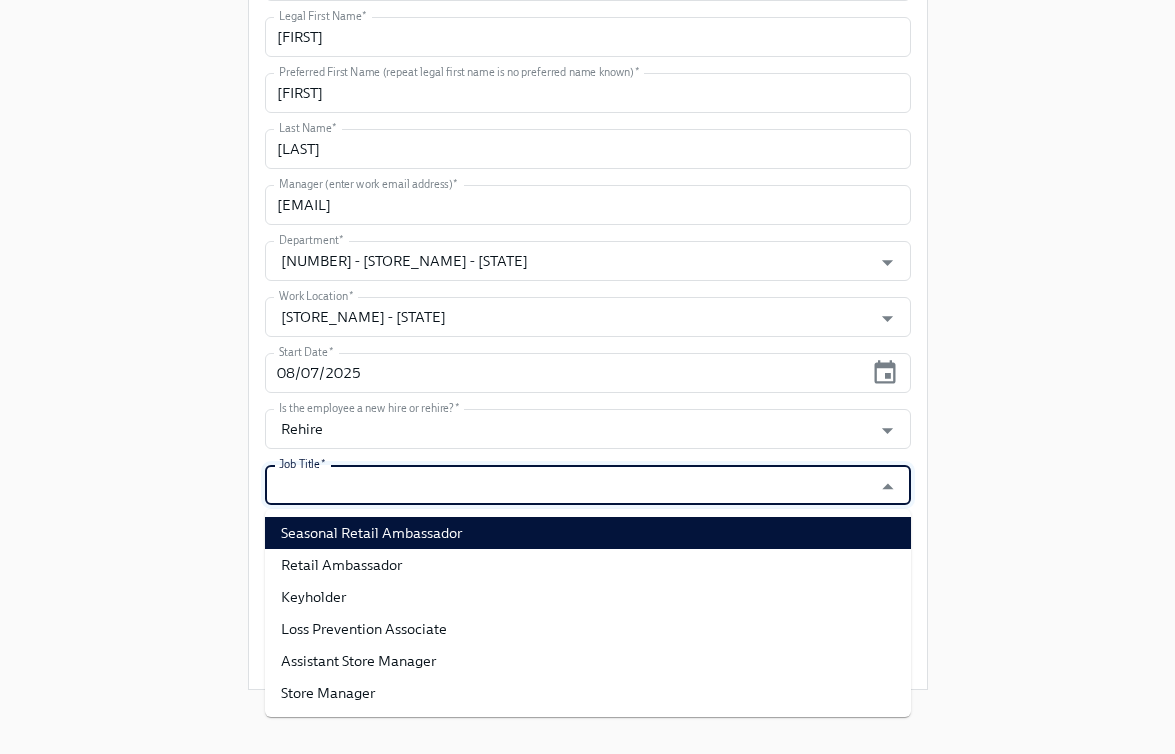 click on "Seasonal Retail Ambassador" at bounding box center [588, 533] 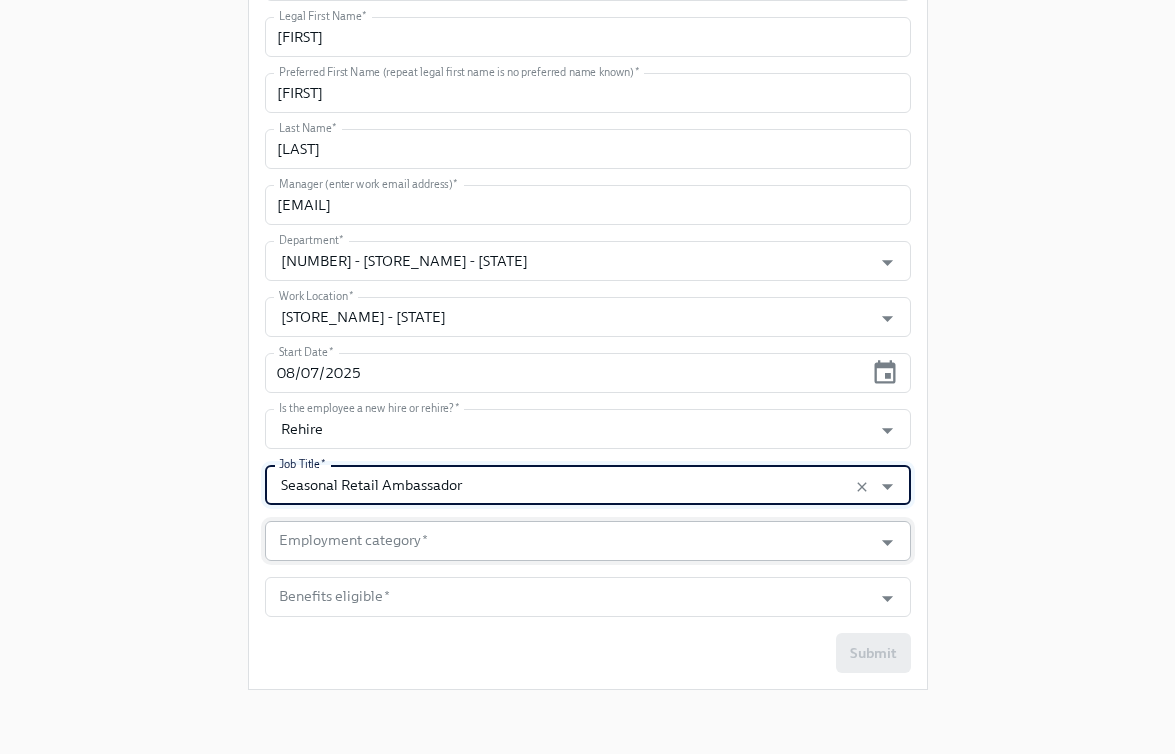 click on "Employment category   *" at bounding box center [569, 541] 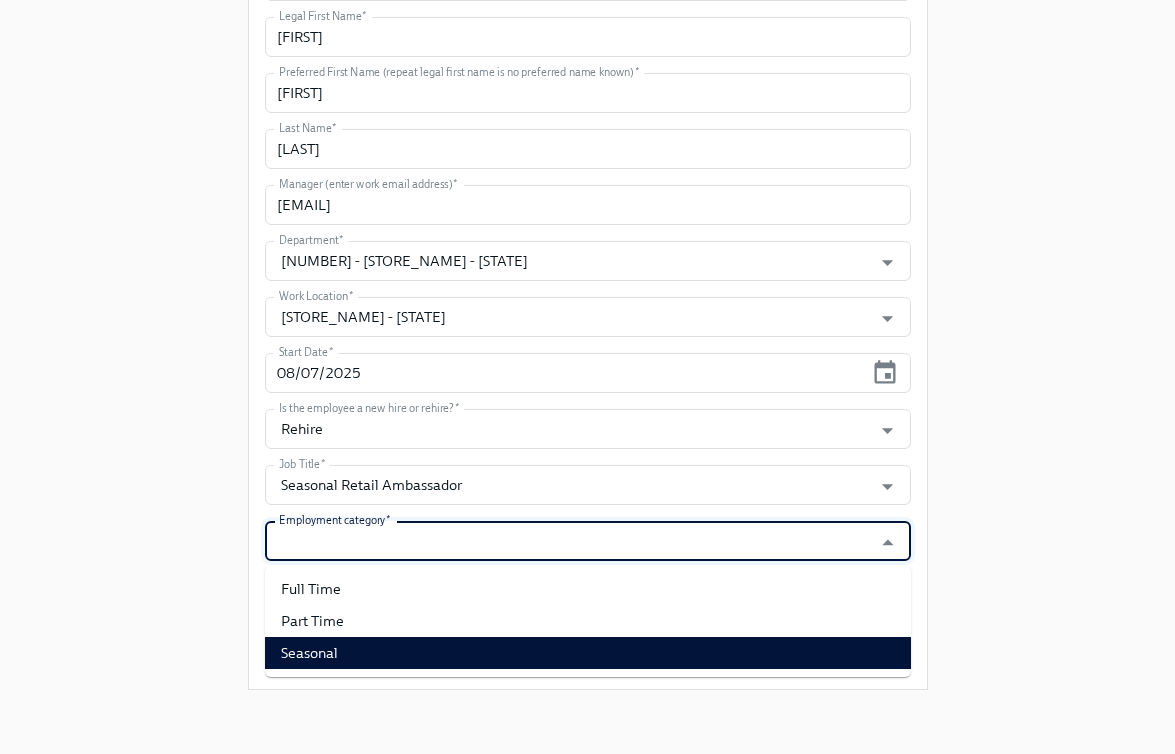click on "Seasonal" at bounding box center (588, 653) 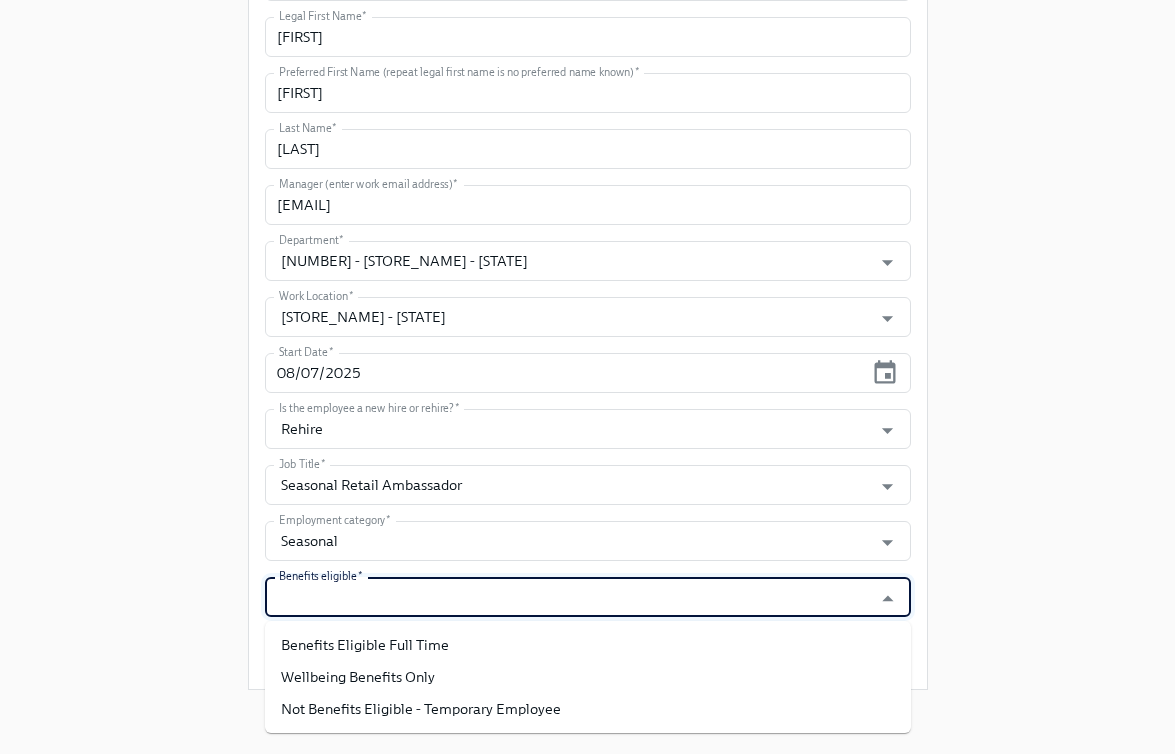 click on "Benefits eligible   *" at bounding box center [569, 597] 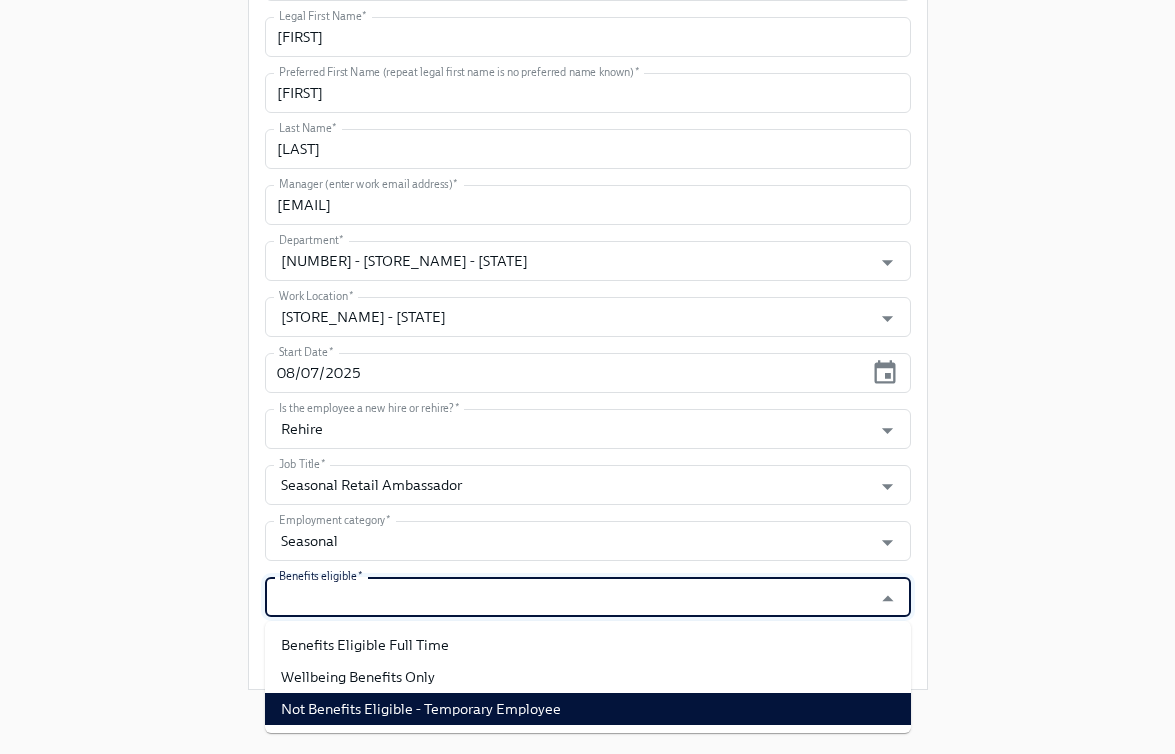 click on "Not Benefits Eligible - Temporary Employee" at bounding box center (588, 709) 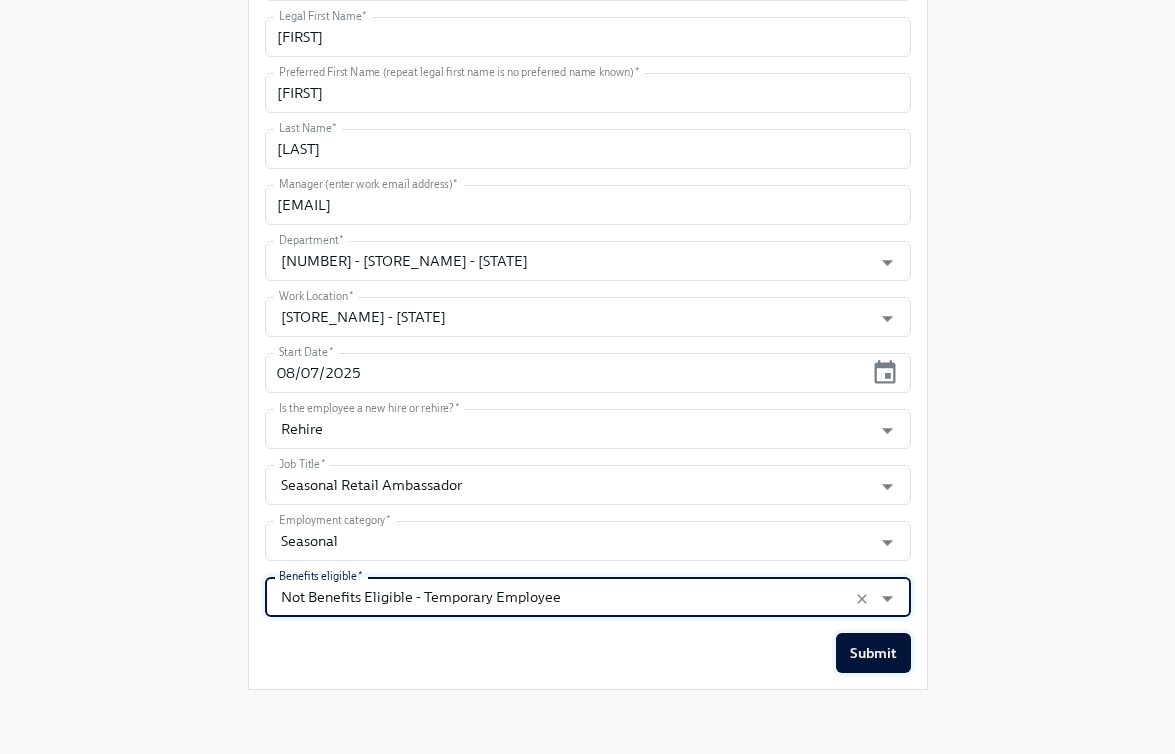 click on "Submit" at bounding box center (873, 653) 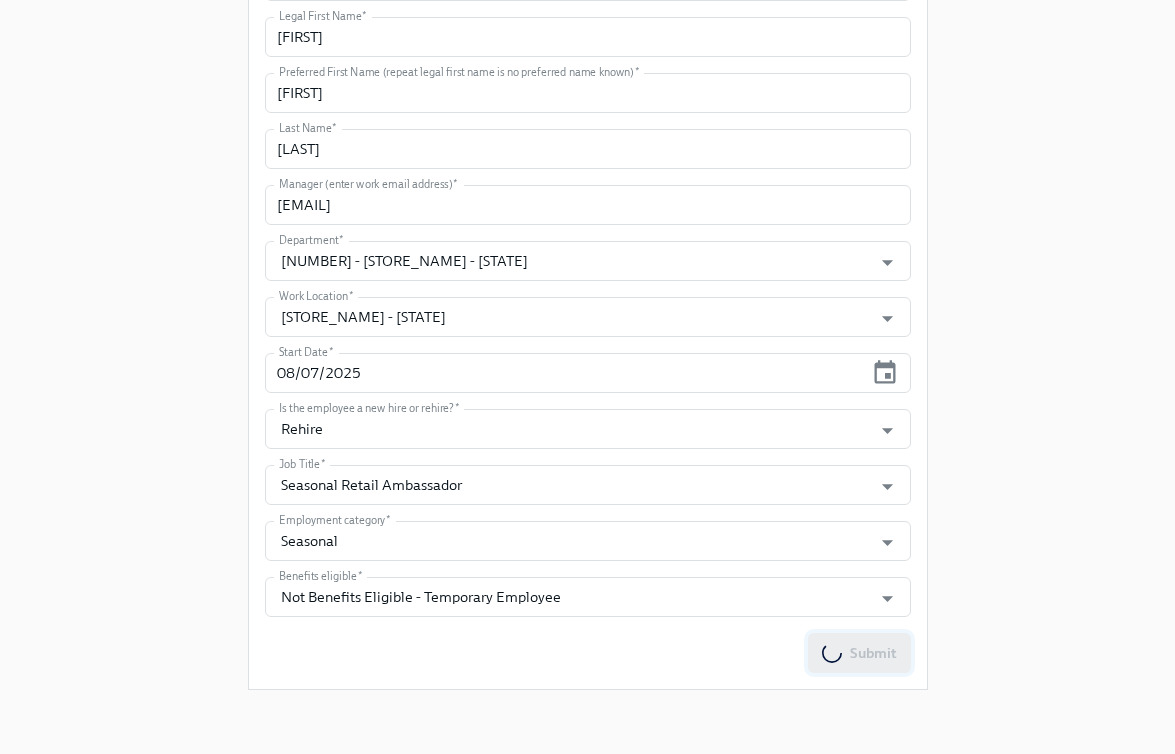 scroll, scrollTop: 0, scrollLeft: 0, axis: both 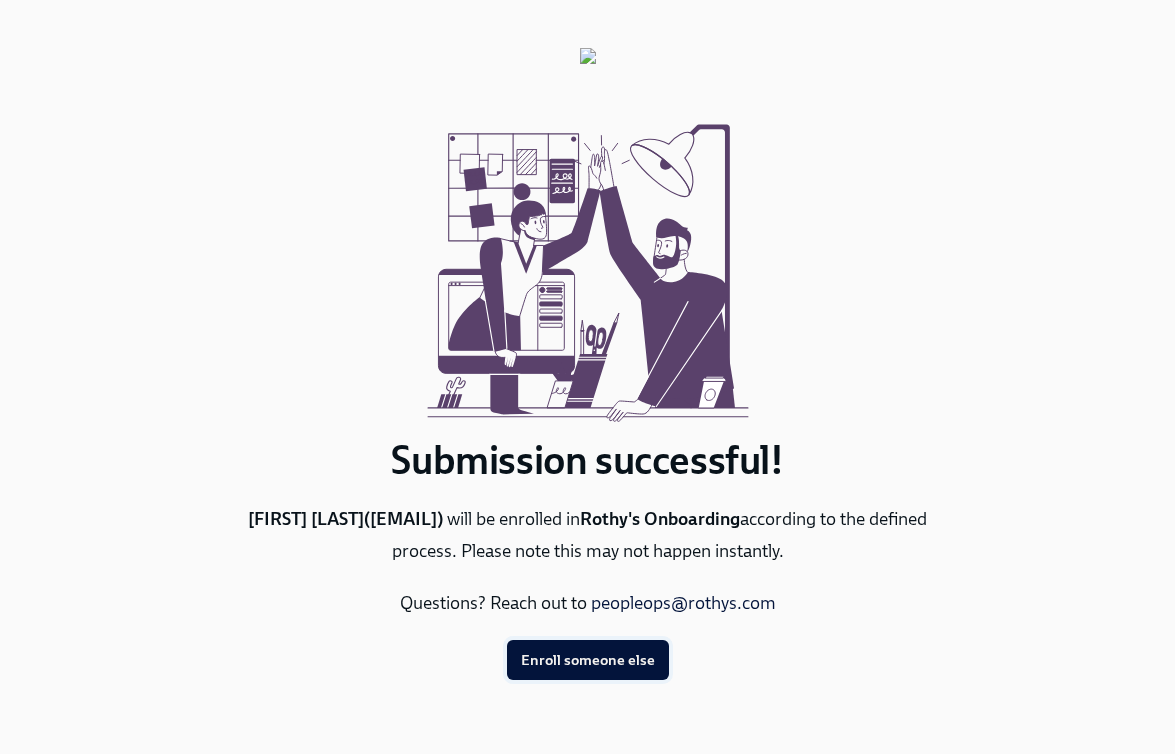 click on "Enroll someone else" at bounding box center [588, 660] 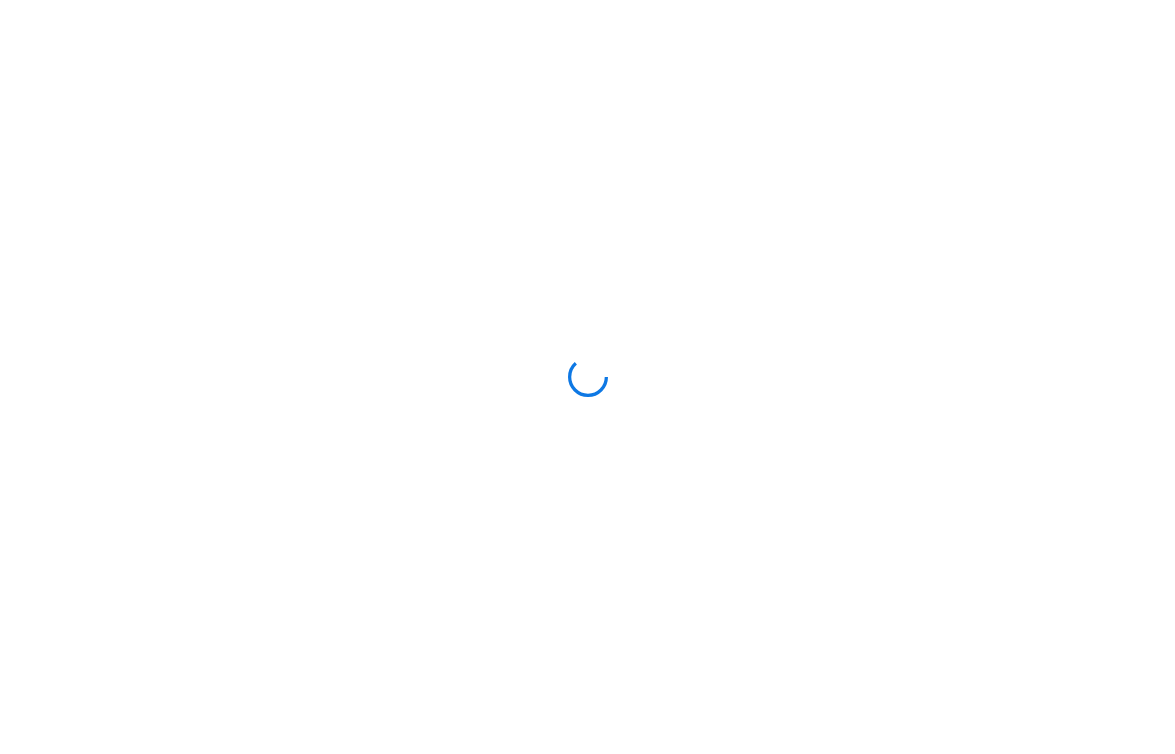 scroll, scrollTop: 0, scrollLeft: 0, axis: both 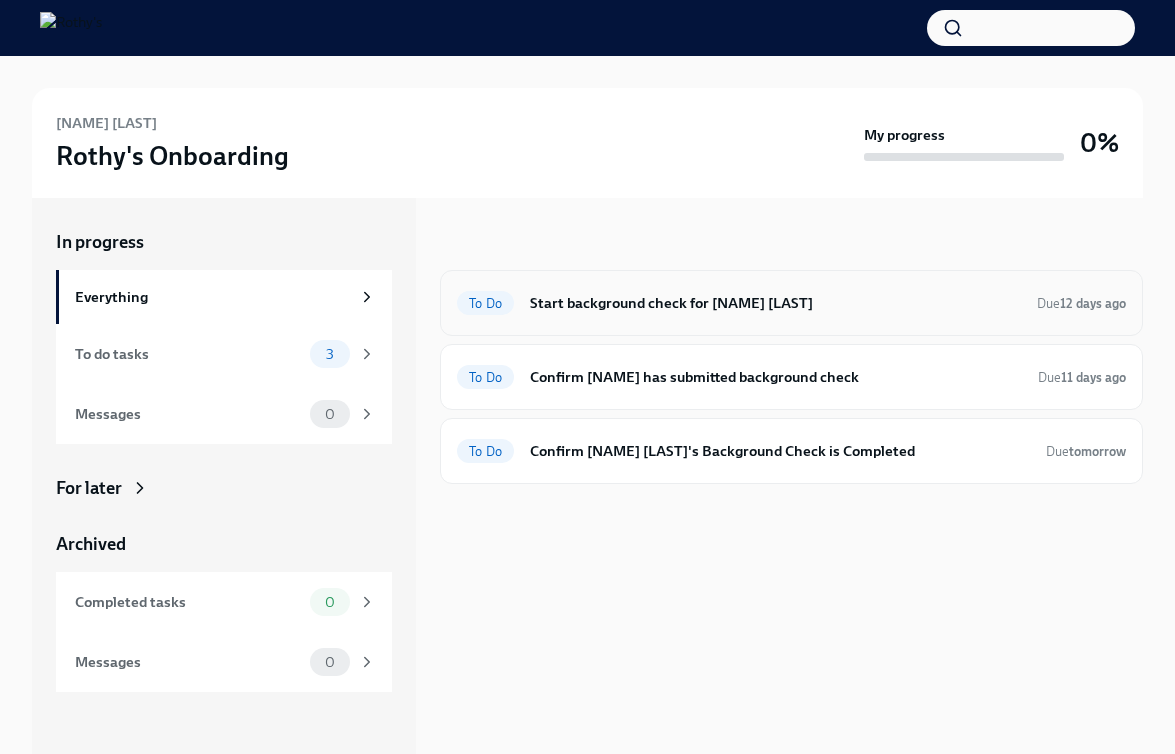 click on "Start background check for Emily Quinapallo" at bounding box center [775, 303] 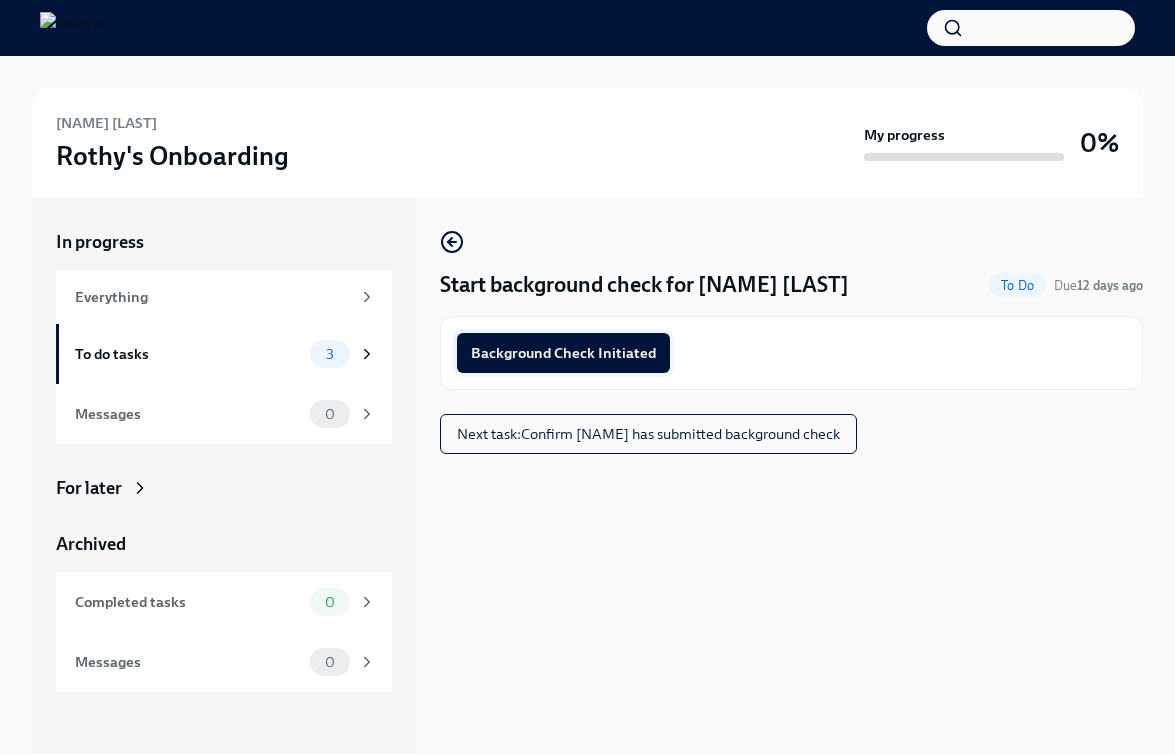 click on "Background Check Initiated" at bounding box center [563, 353] 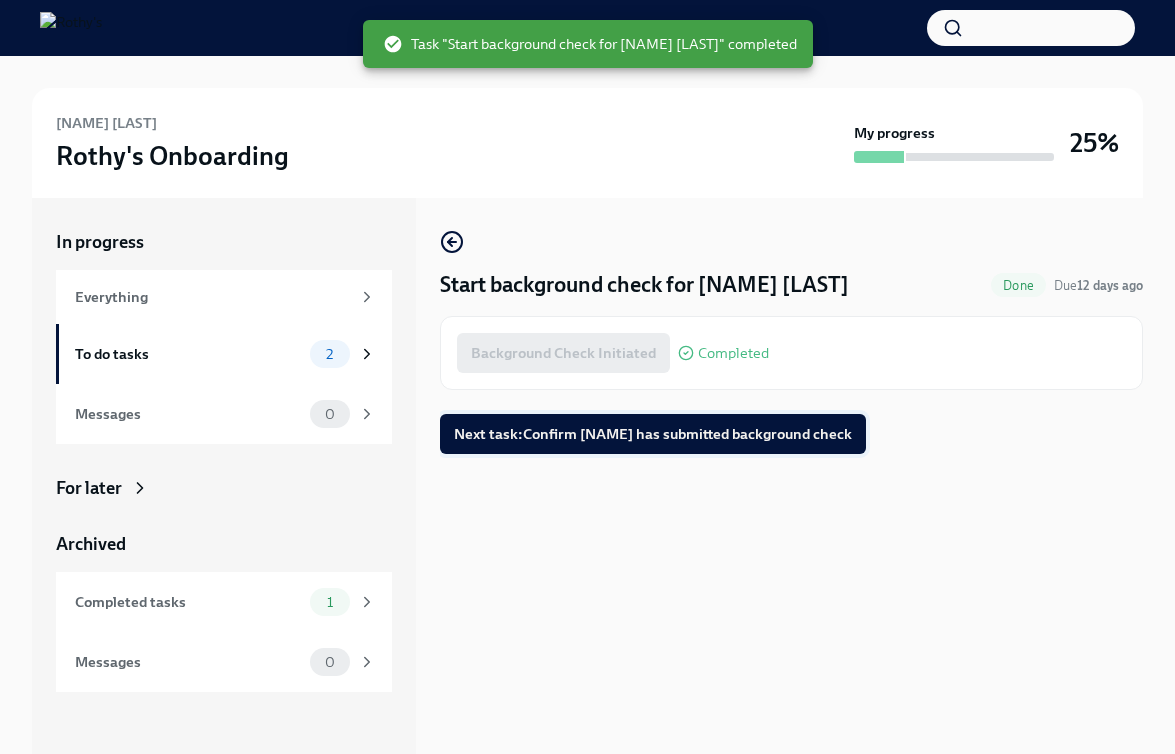 click on "Next task :  Confirm Emily has submitted background check" at bounding box center (653, 434) 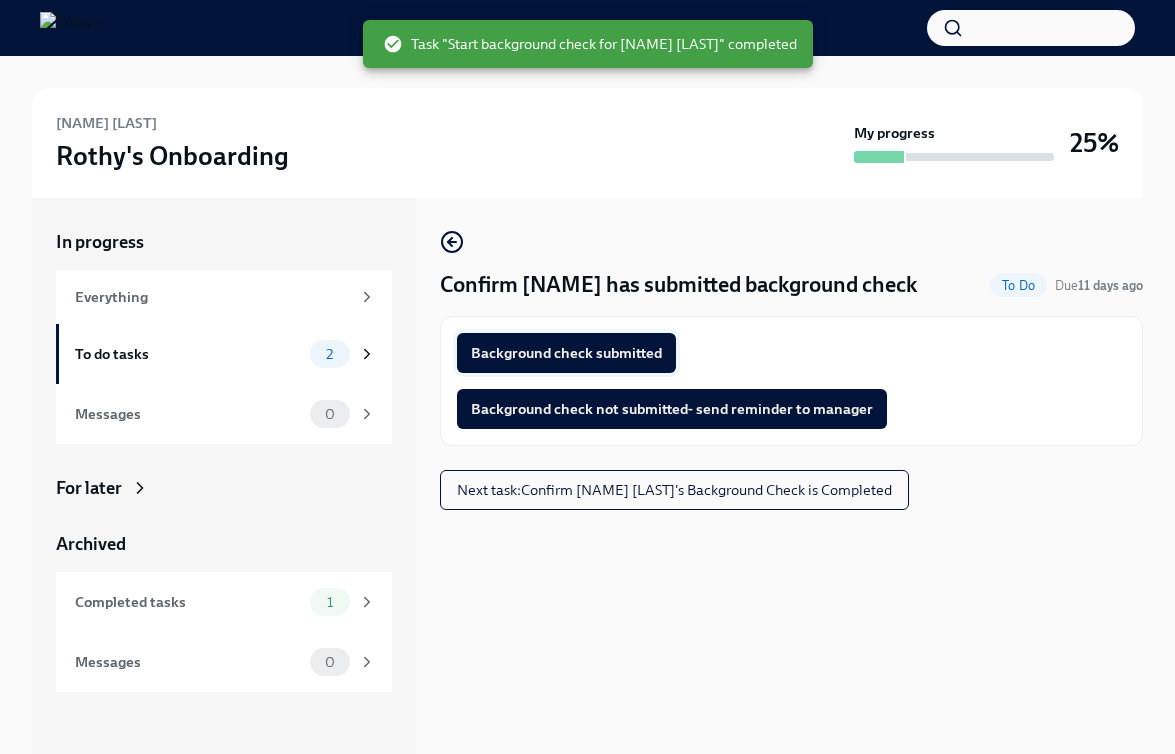 click on "Background check submitted" at bounding box center [566, 353] 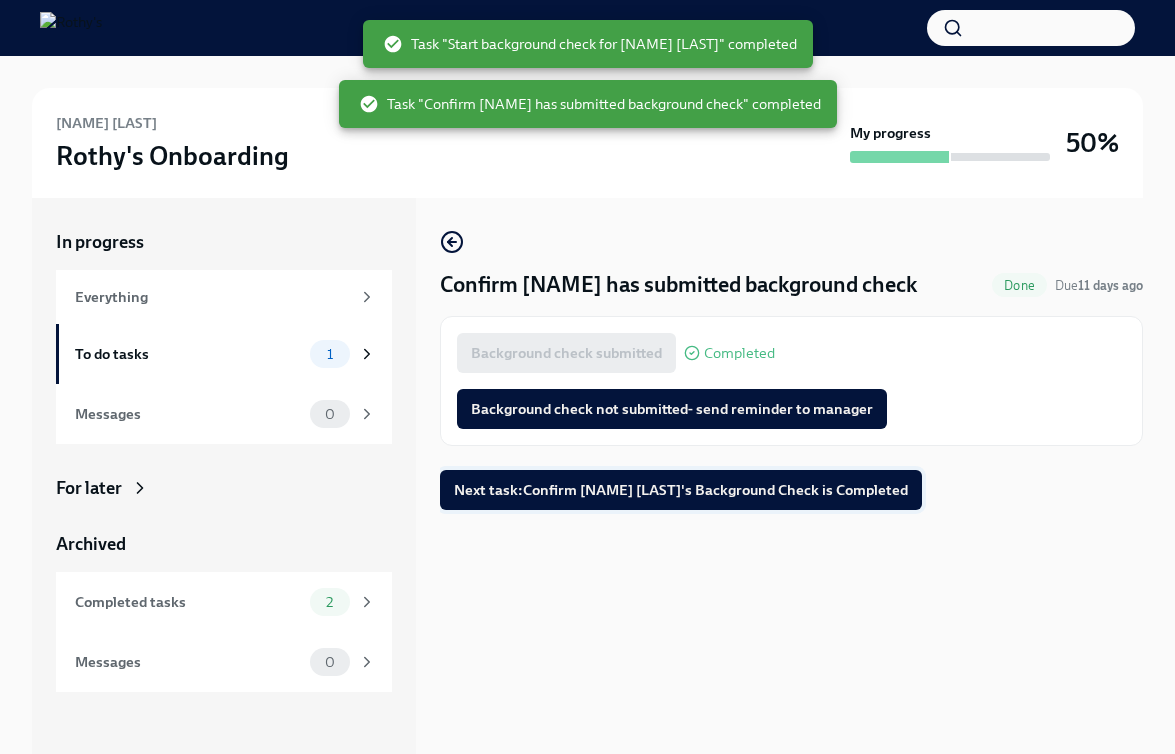 click on "Next task :  Confirm Emily Quinapallo's Background Check is Completed" at bounding box center [681, 490] 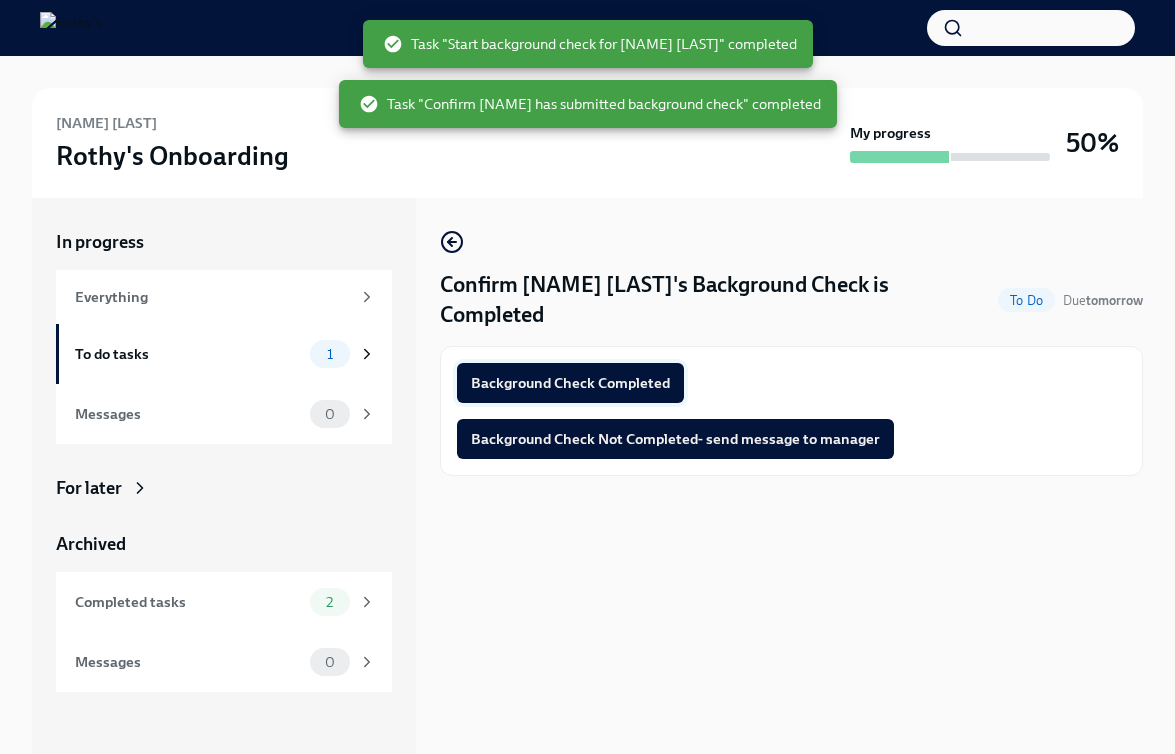 click on "Background Check Completed" at bounding box center (570, 383) 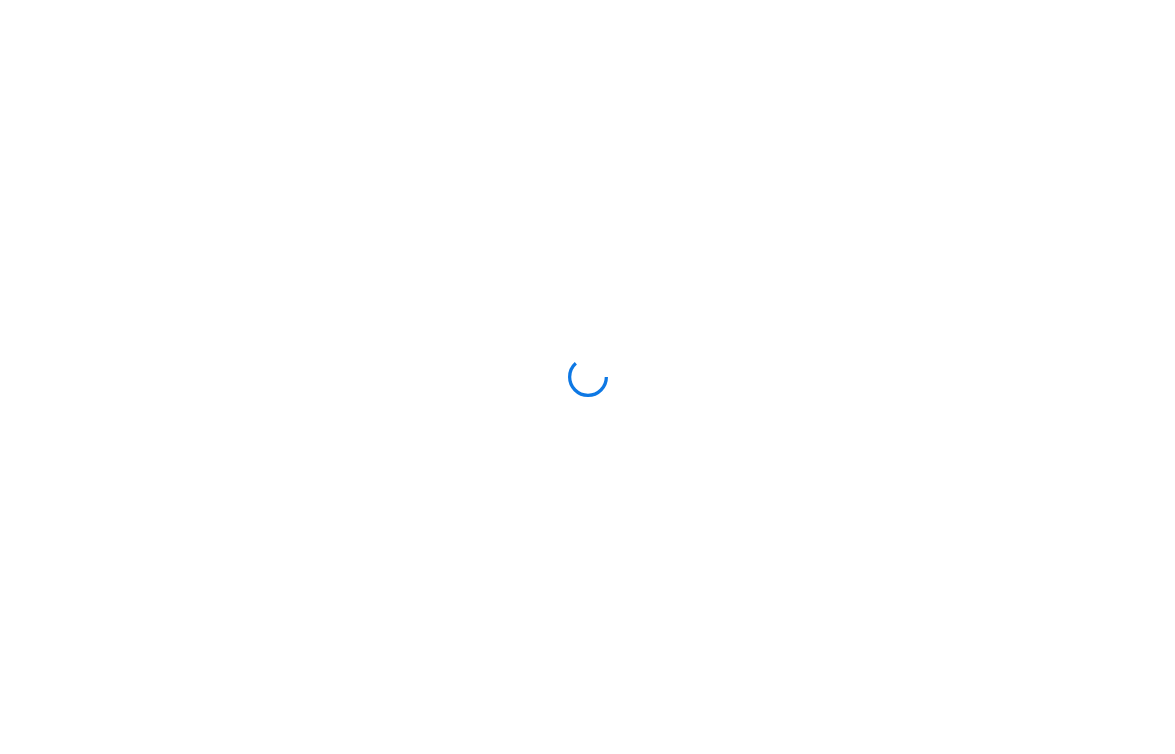 scroll, scrollTop: 0, scrollLeft: 0, axis: both 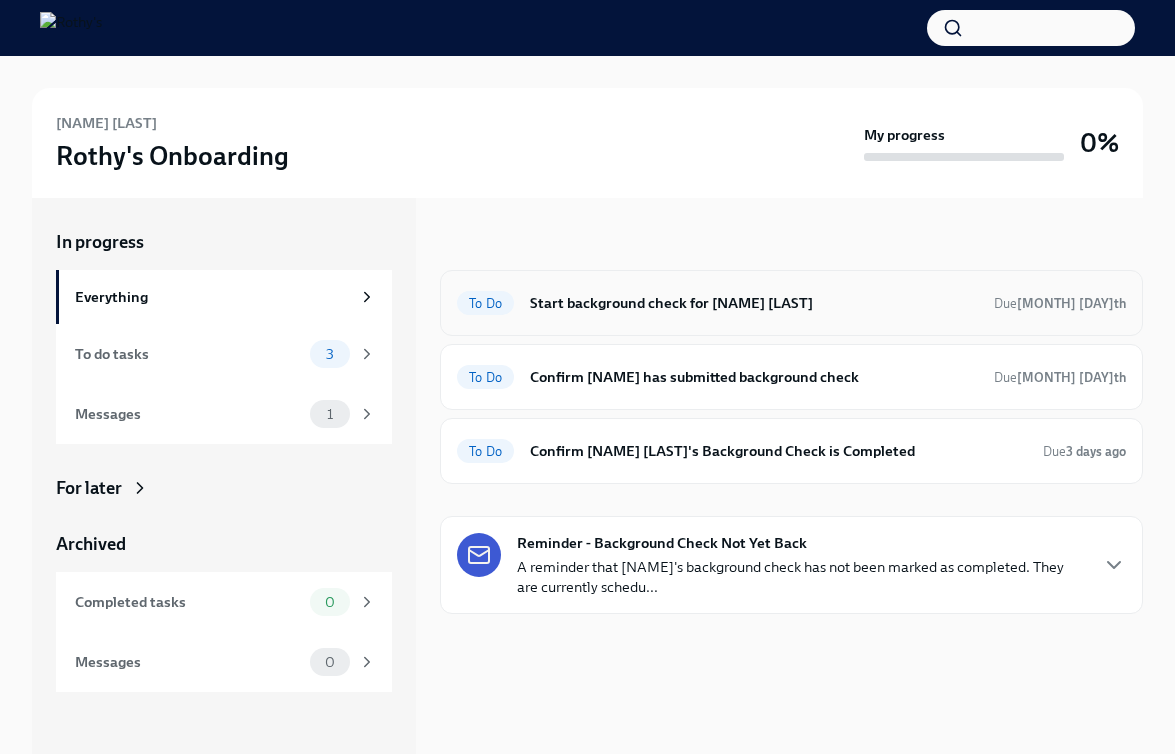 click on "Start background check for [NAME] [LAST]" at bounding box center [754, 303] 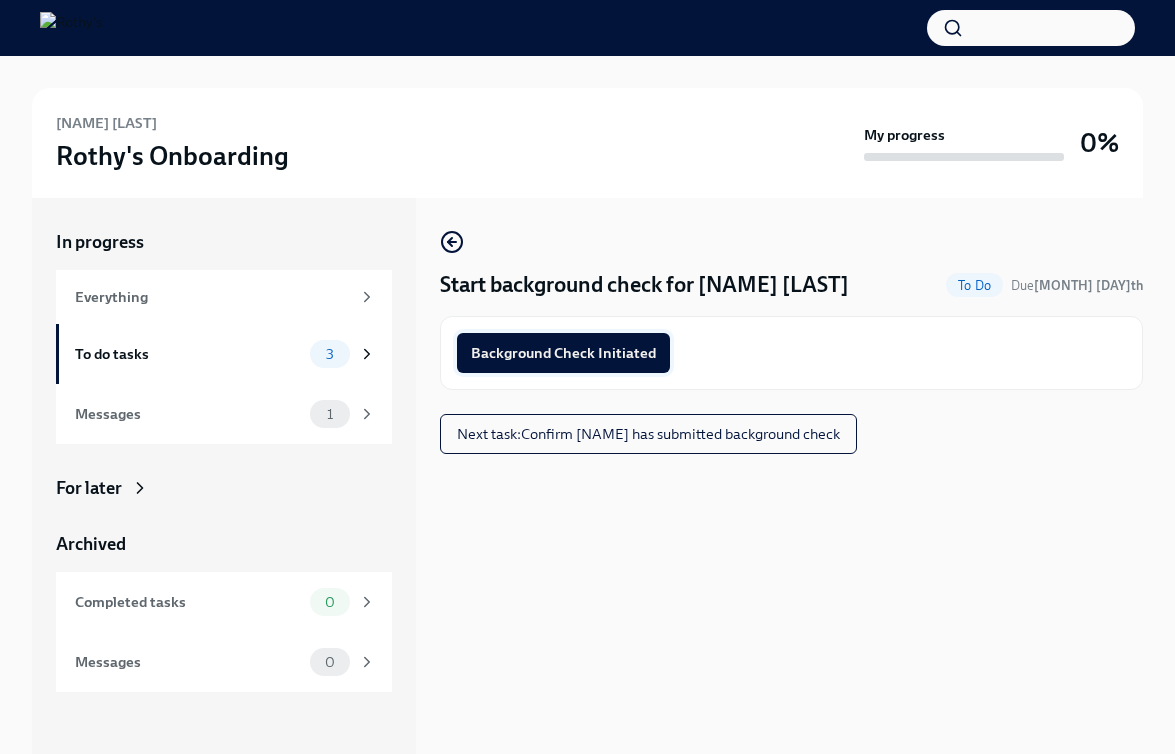 click on "Background Check Initiated" at bounding box center (563, 353) 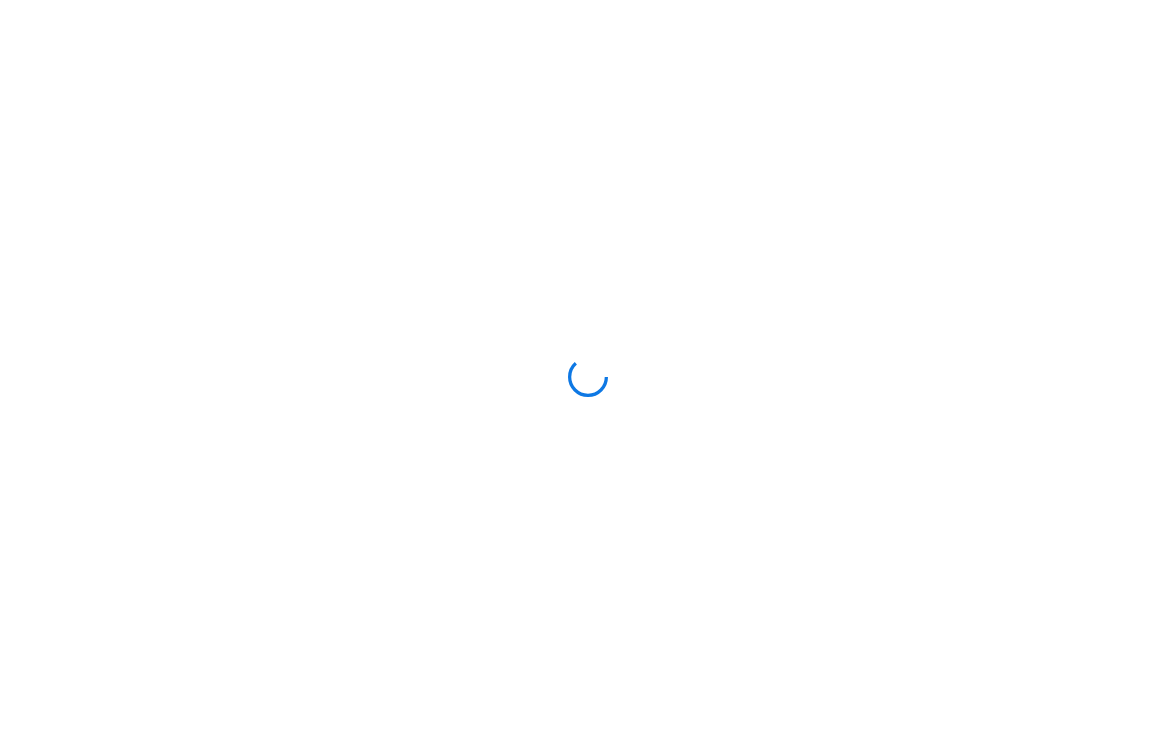 scroll, scrollTop: 0, scrollLeft: 0, axis: both 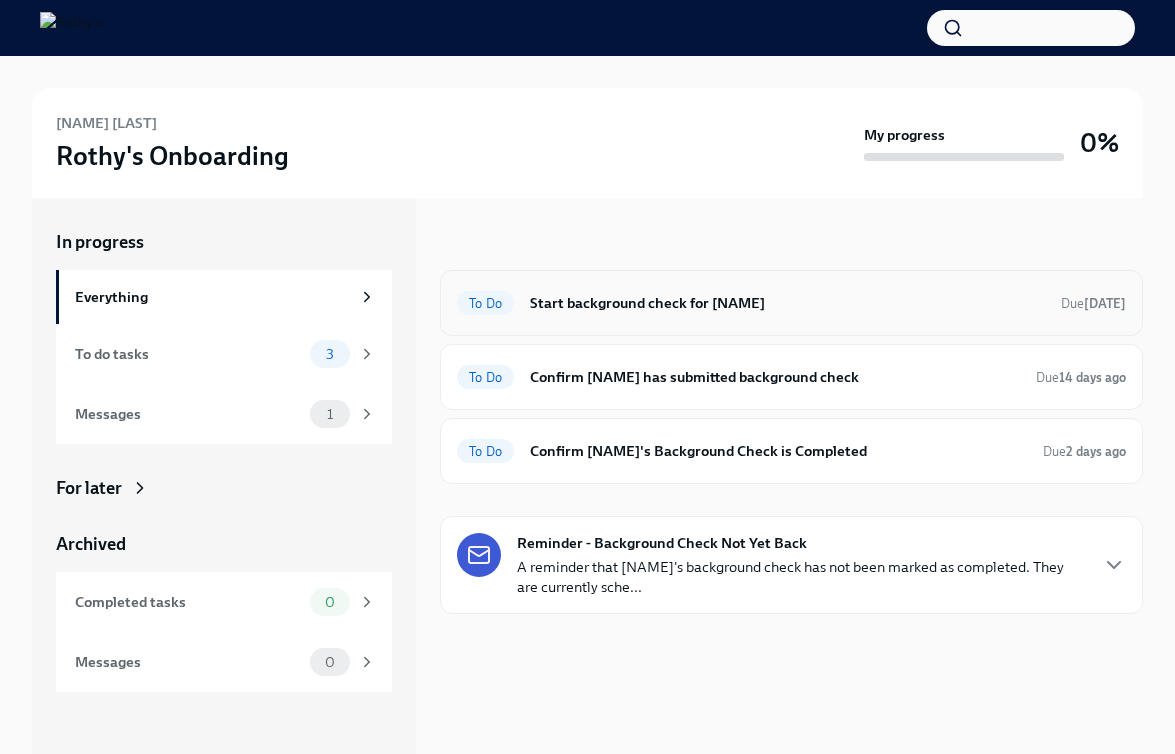 click on "Start background check for Rebecca Smith" at bounding box center [787, 303] 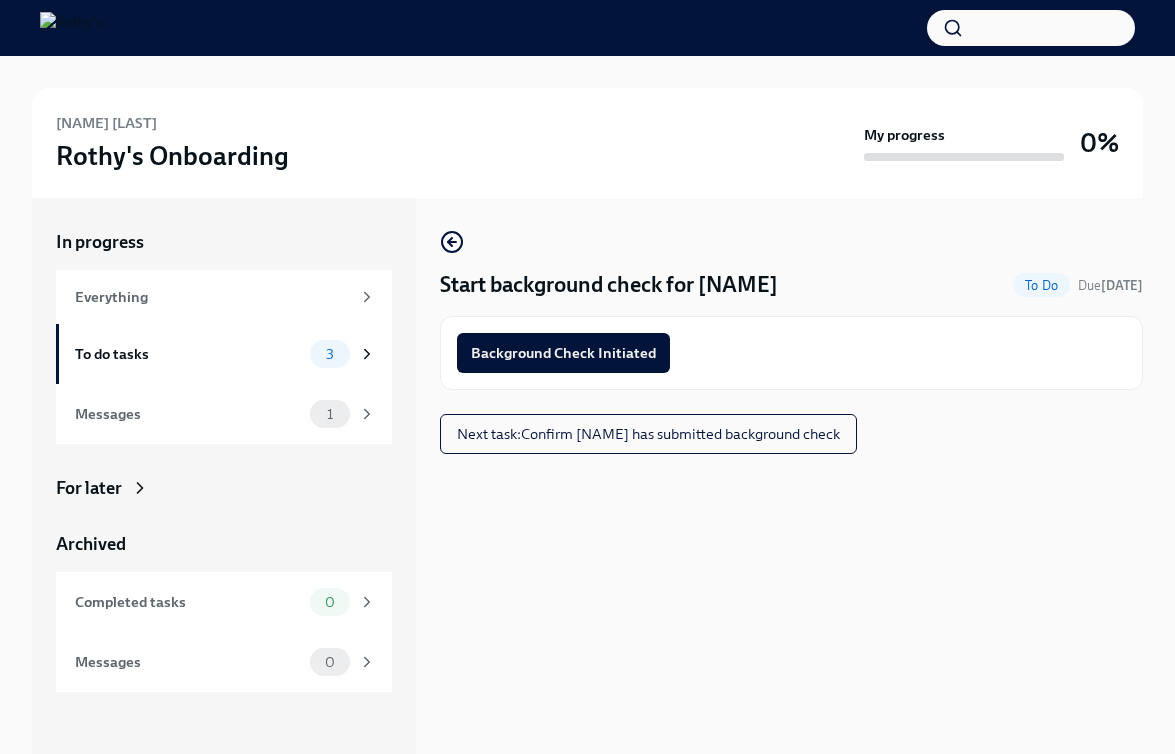 click on "Background Check Initiated" at bounding box center (791, 353) 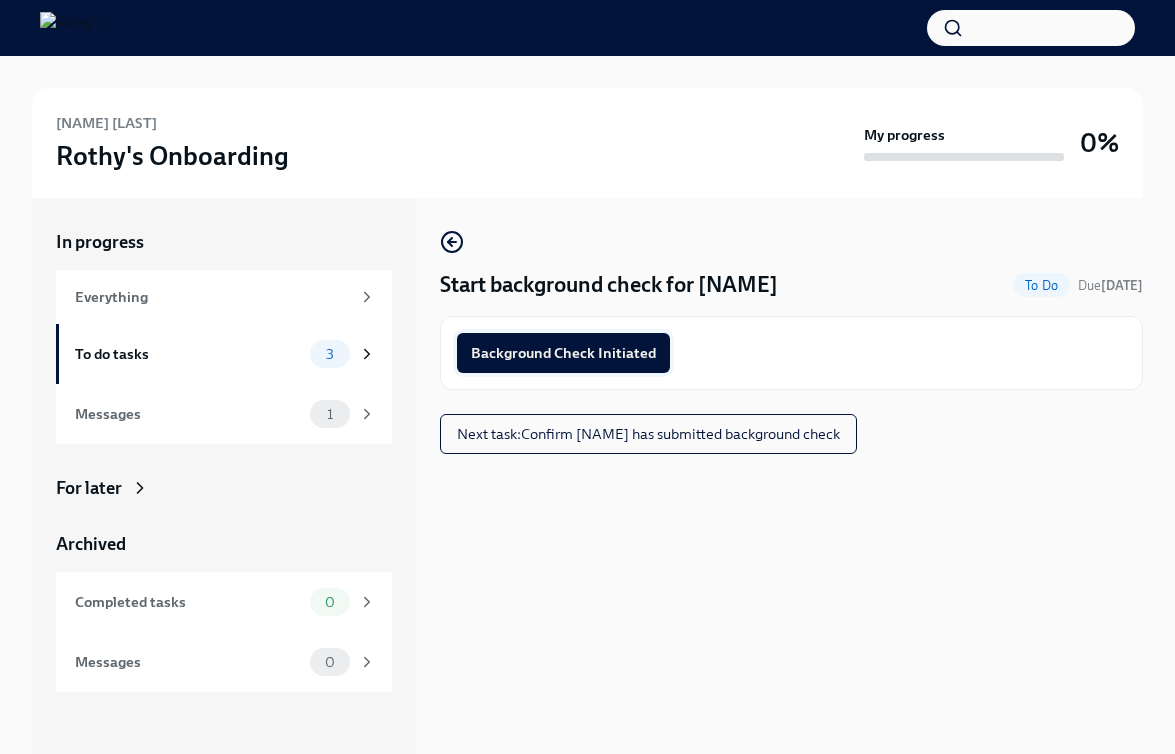 click on "Background Check Initiated" at bounding box center [563, 353] 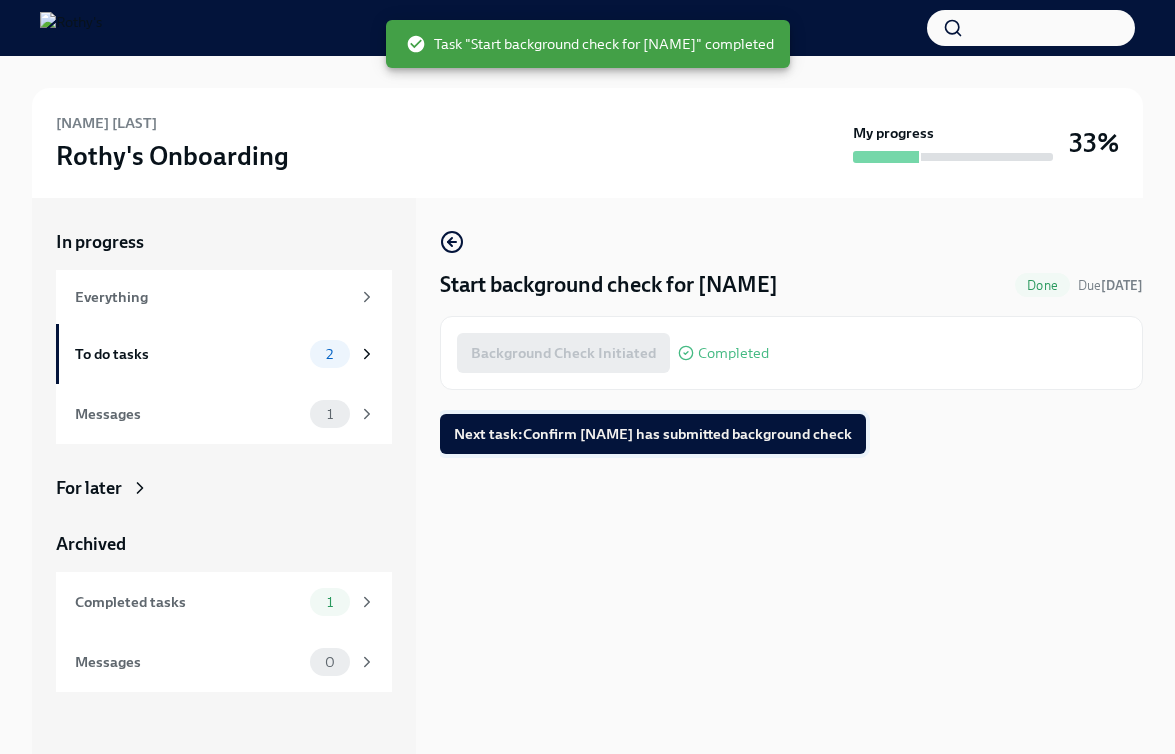 click on "Next task :  Confirm Rebecca has submitted background check" at bounding box center [653, 434] 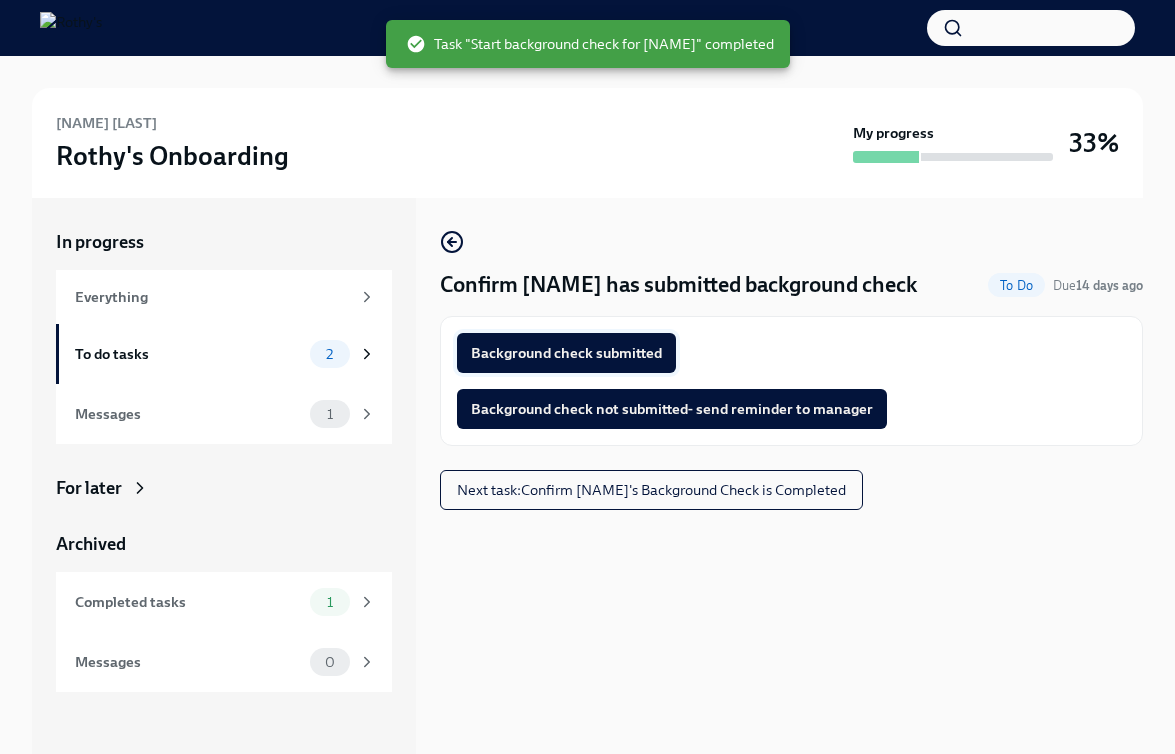 click on "Background check submitted" at bounding box center (566, 353) 